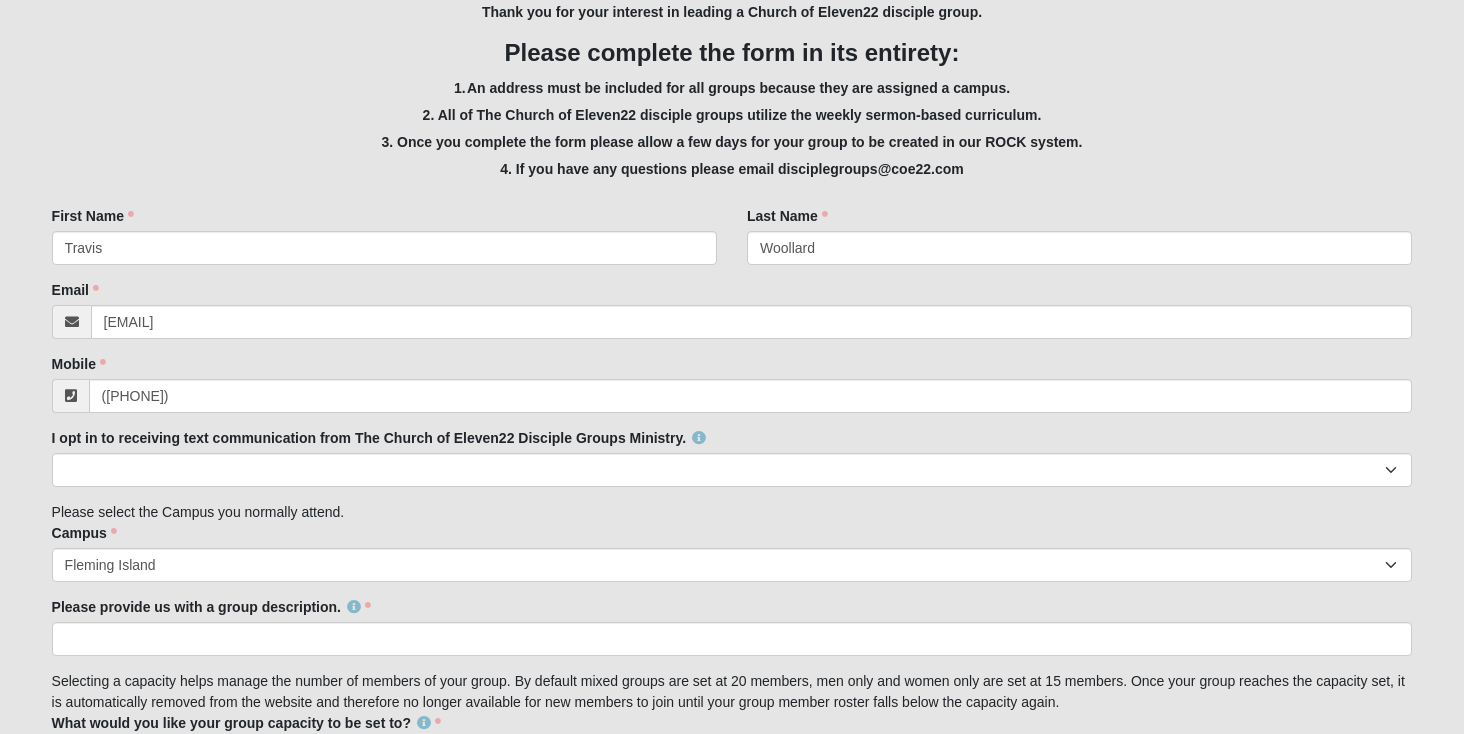 scroll, scrollTop: 314, scrollLeft: 0, axis: vertical 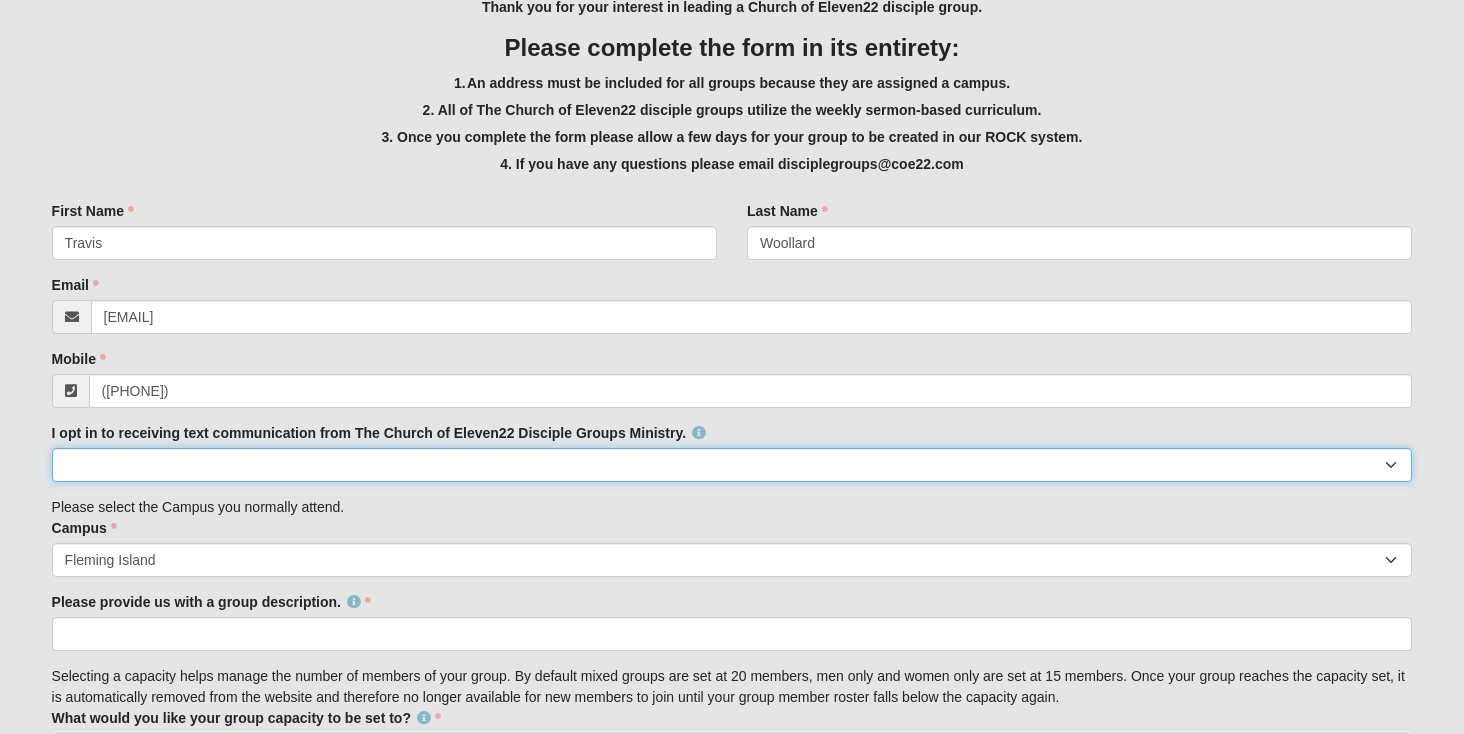 select on "Yes" 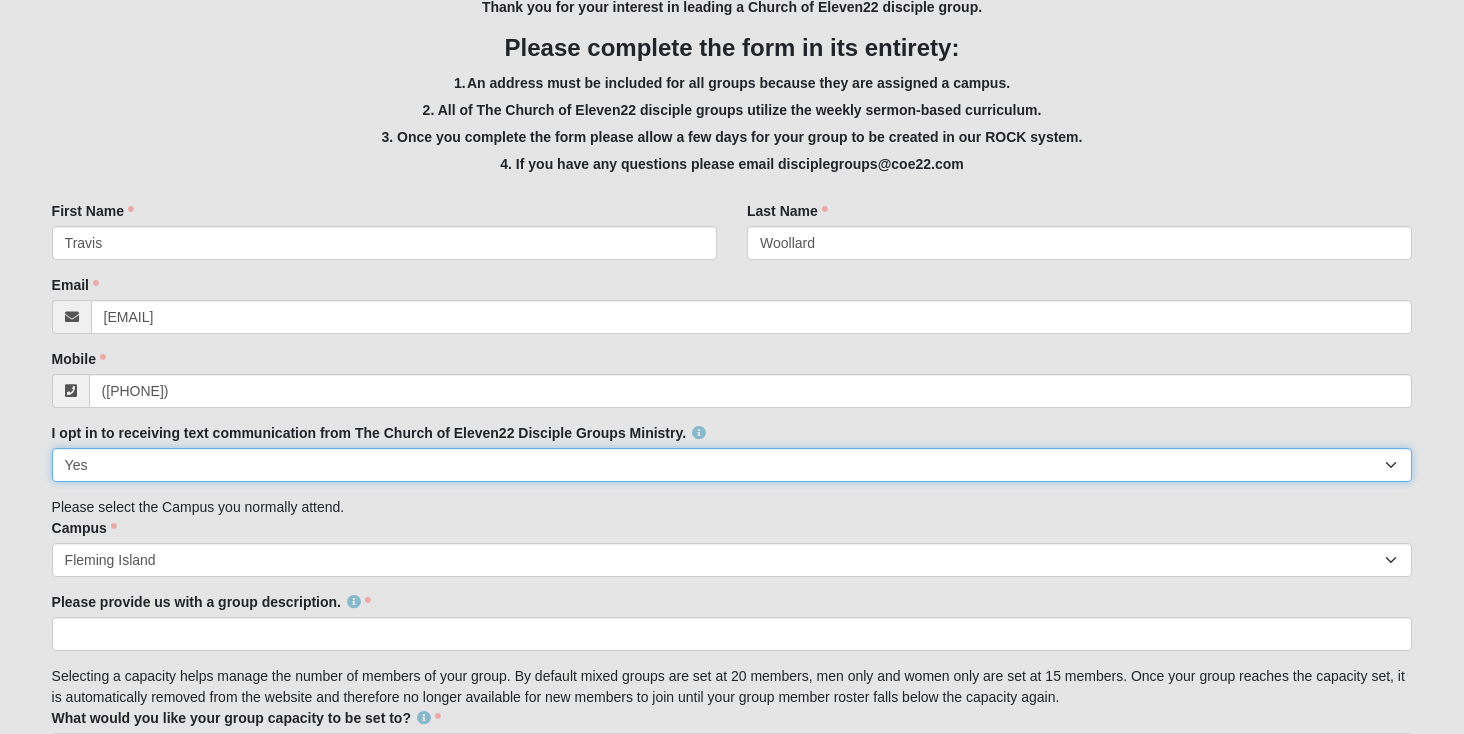 click on "Yes" at bounding box center [0, 0] 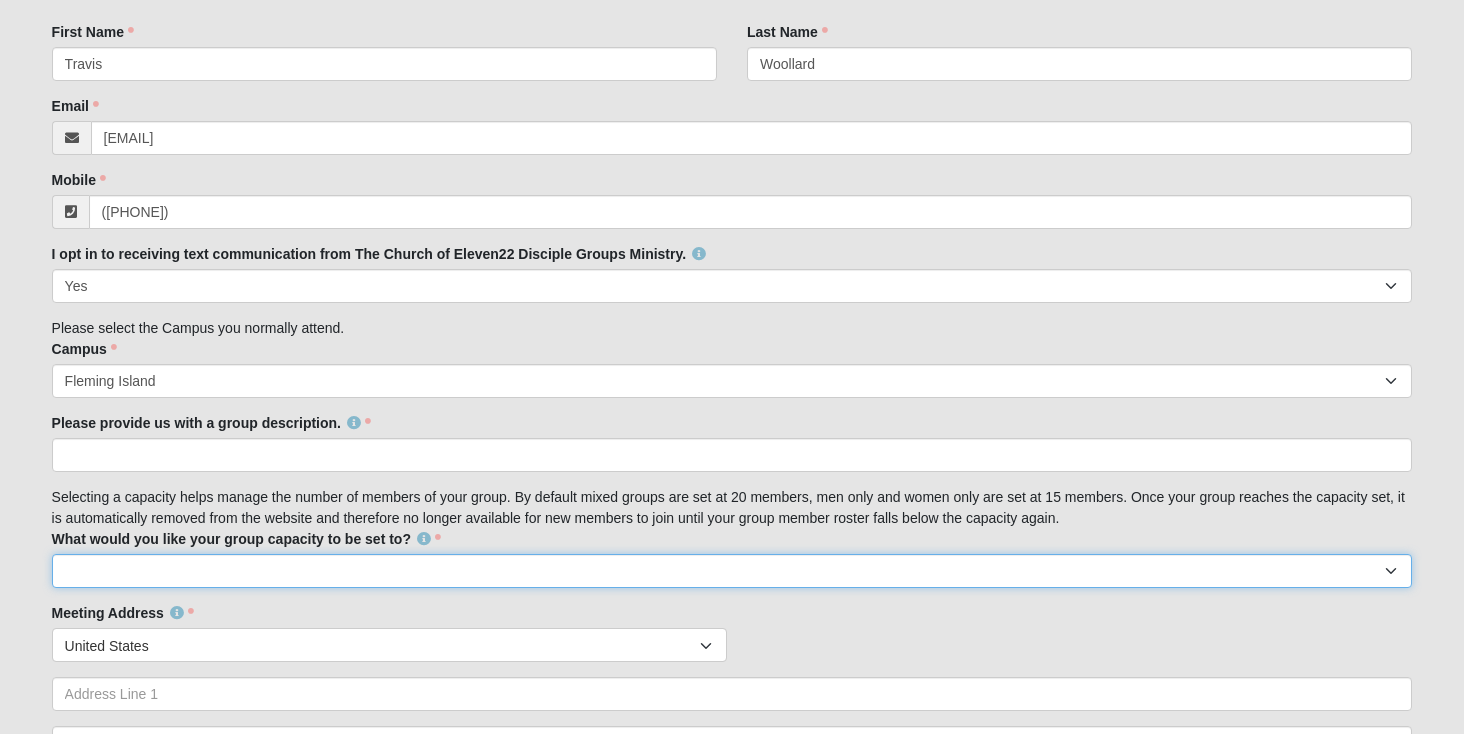 select on "20" 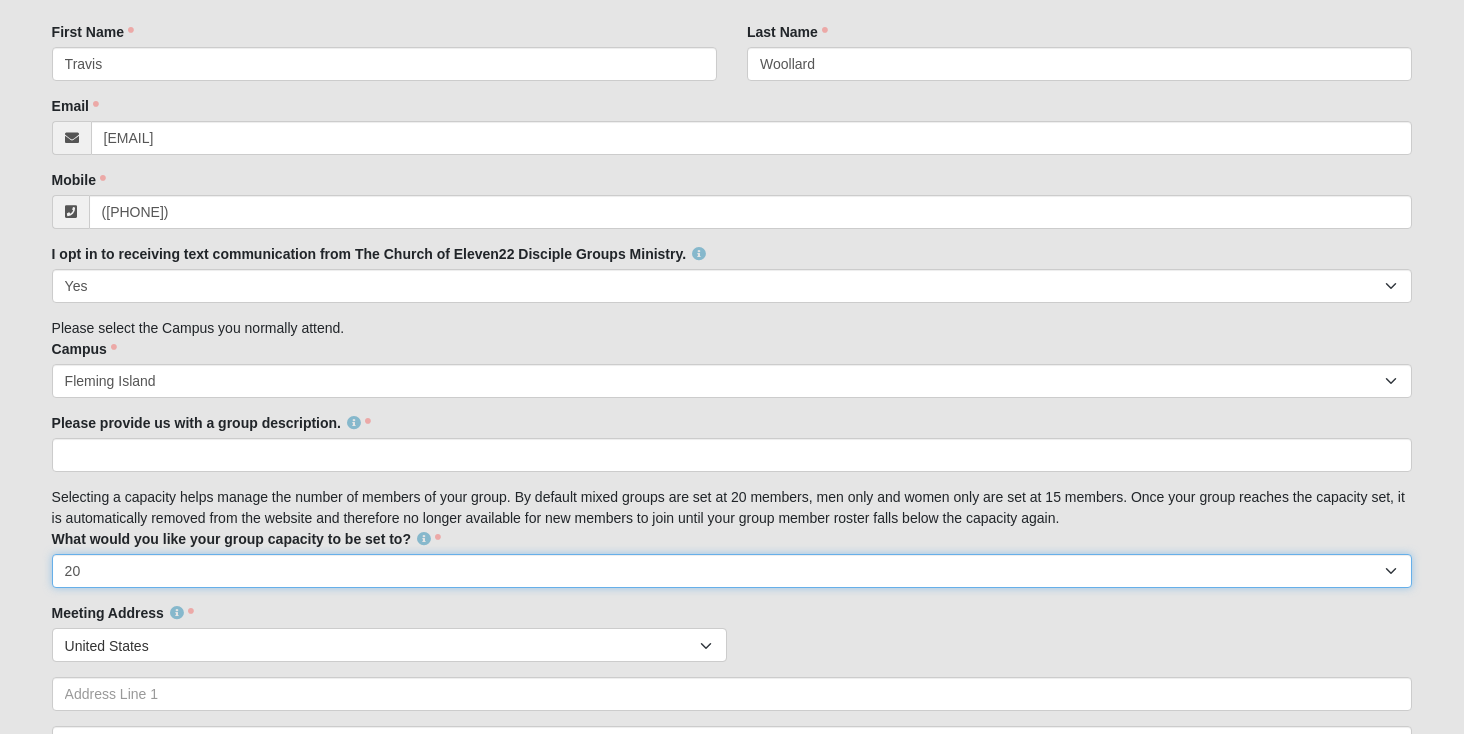 click on "20" at bounding box center (0, 0) 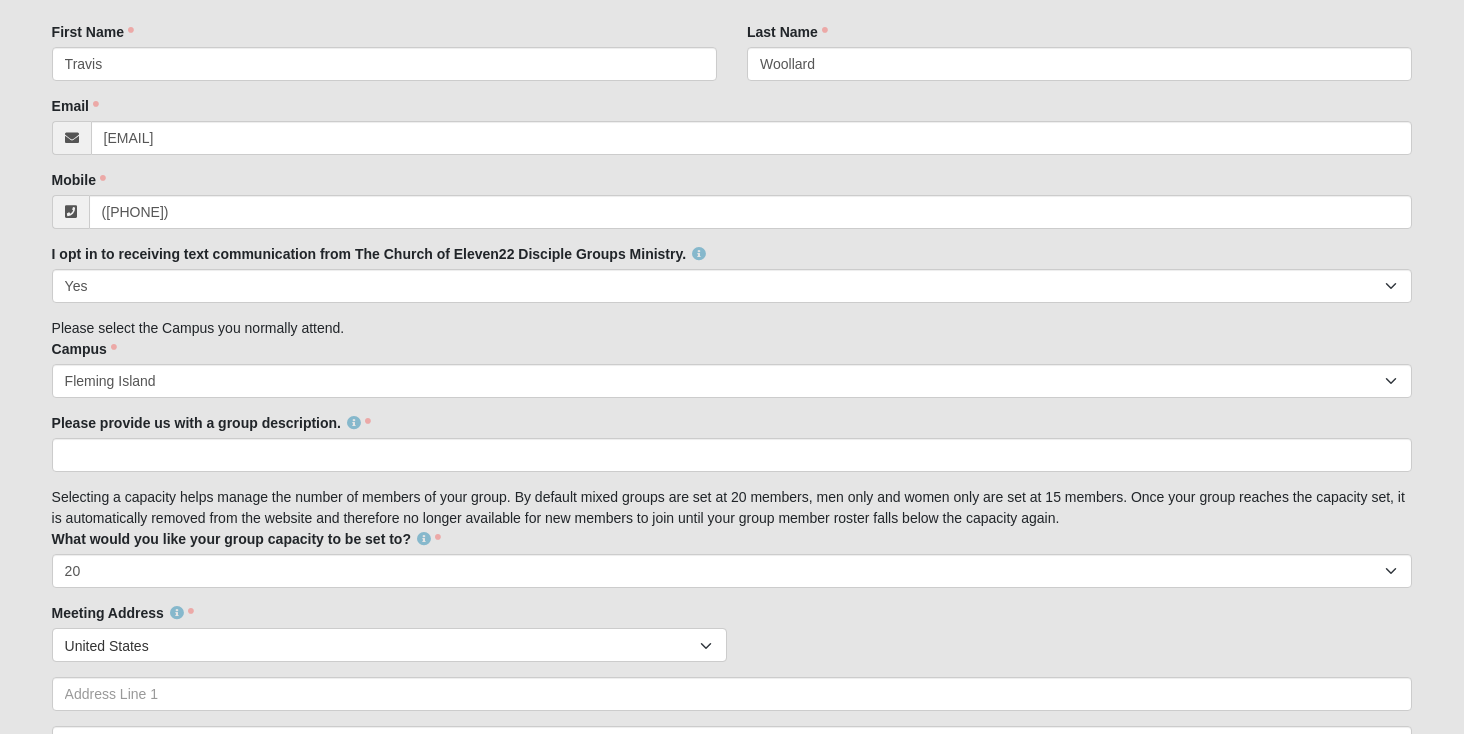 click on "Meeting Address
Countries
United States
------------------------
Afghanistan
Aland Islands
Albania
Algeria
American Samoa
Andorra
Angola
Anguilla
Antarctica
Antigua and Barbuda
Argentina
Armenia
Aruba
Australia
Austria
Azerbaijan
Bahamas
Bahrain
Bangladesh
Barbados
Belarus
Belgium
Belize
Benin
Bermuda
Bhutan
Bolivia
Bonaire, Saint Eustatius and Saba
Bosnia and Herzegovina
Botswana
Bouvet Island
Brazil
British Indian Ocean Territory
Chad" at bounding box center [732, 713] 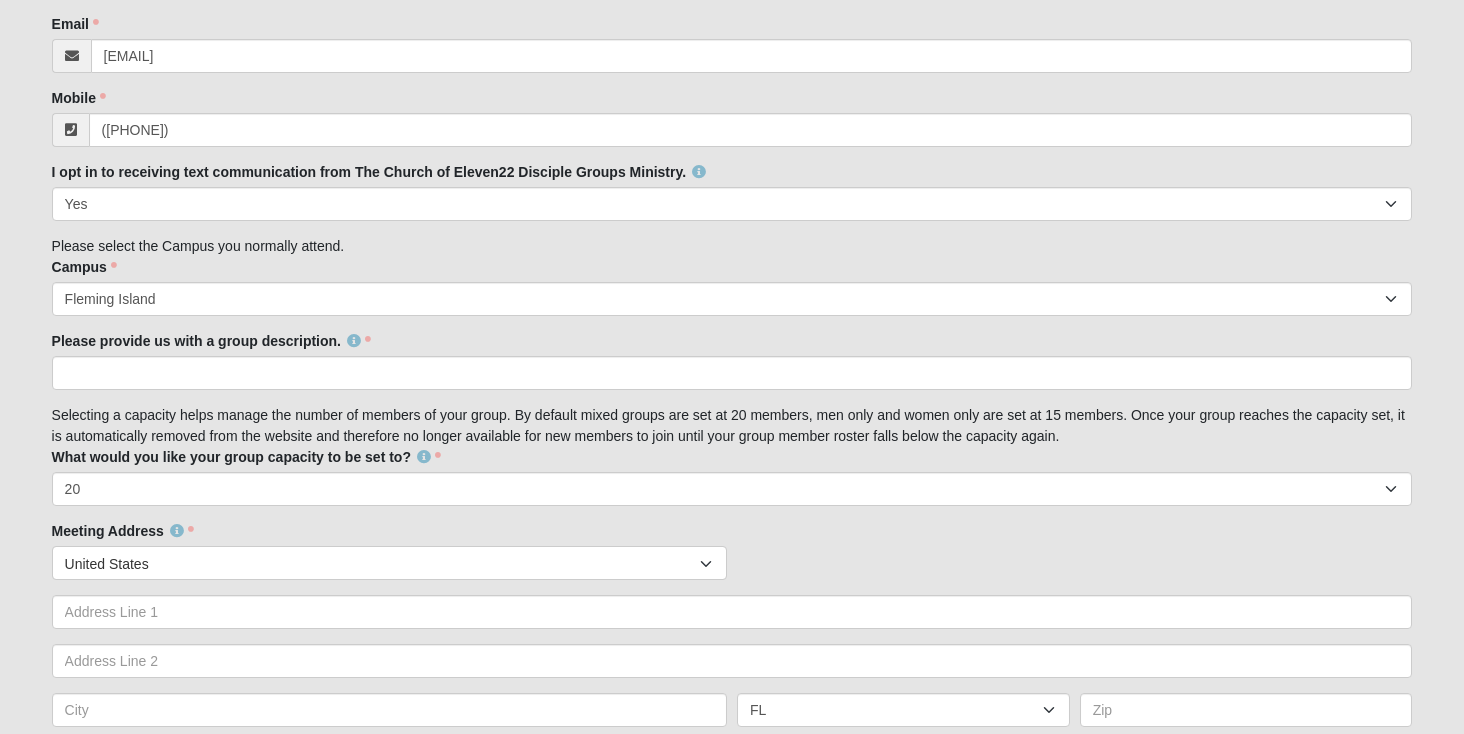 scroll, scrollTop: 573, scrollLeft: 0, axis: vertical 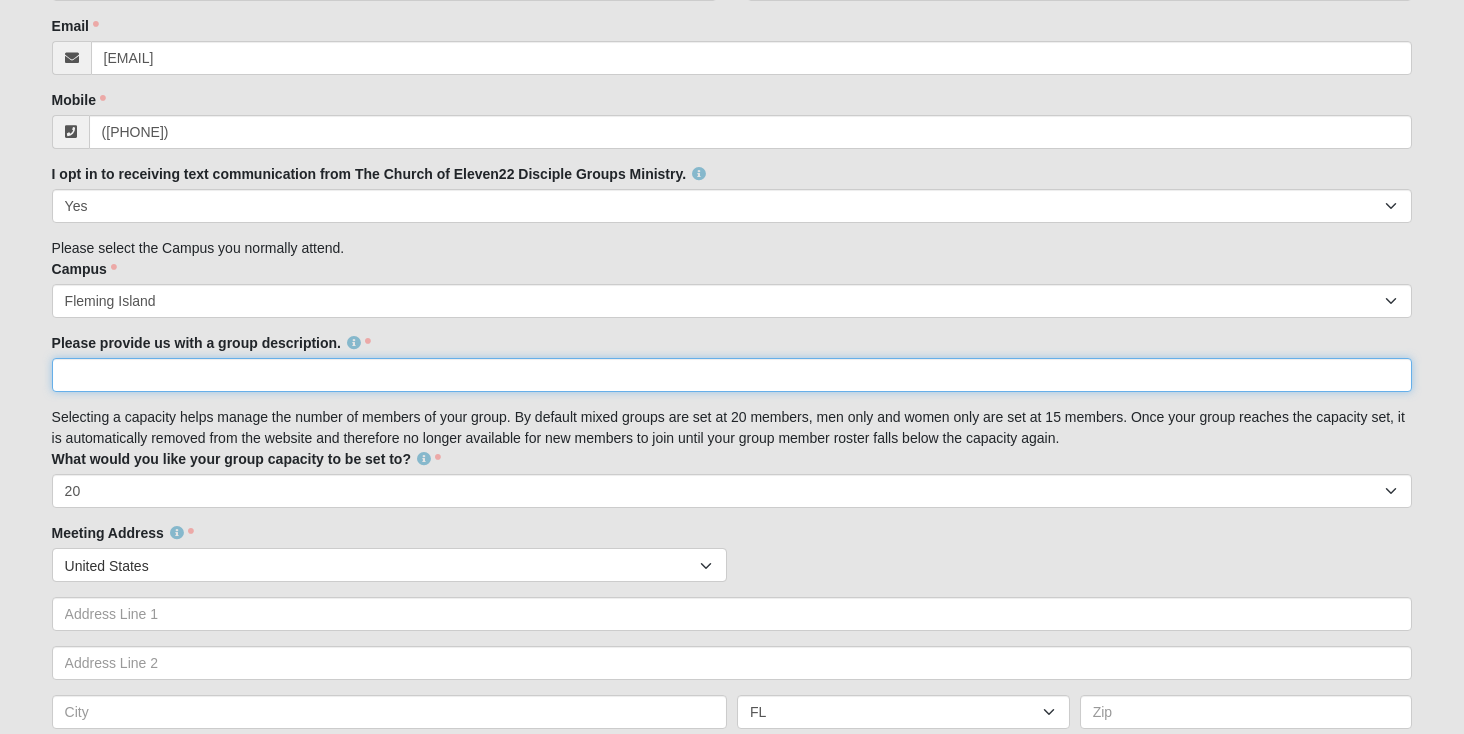 click on "Please provide us with a group description." at bounding box center [732, 375] 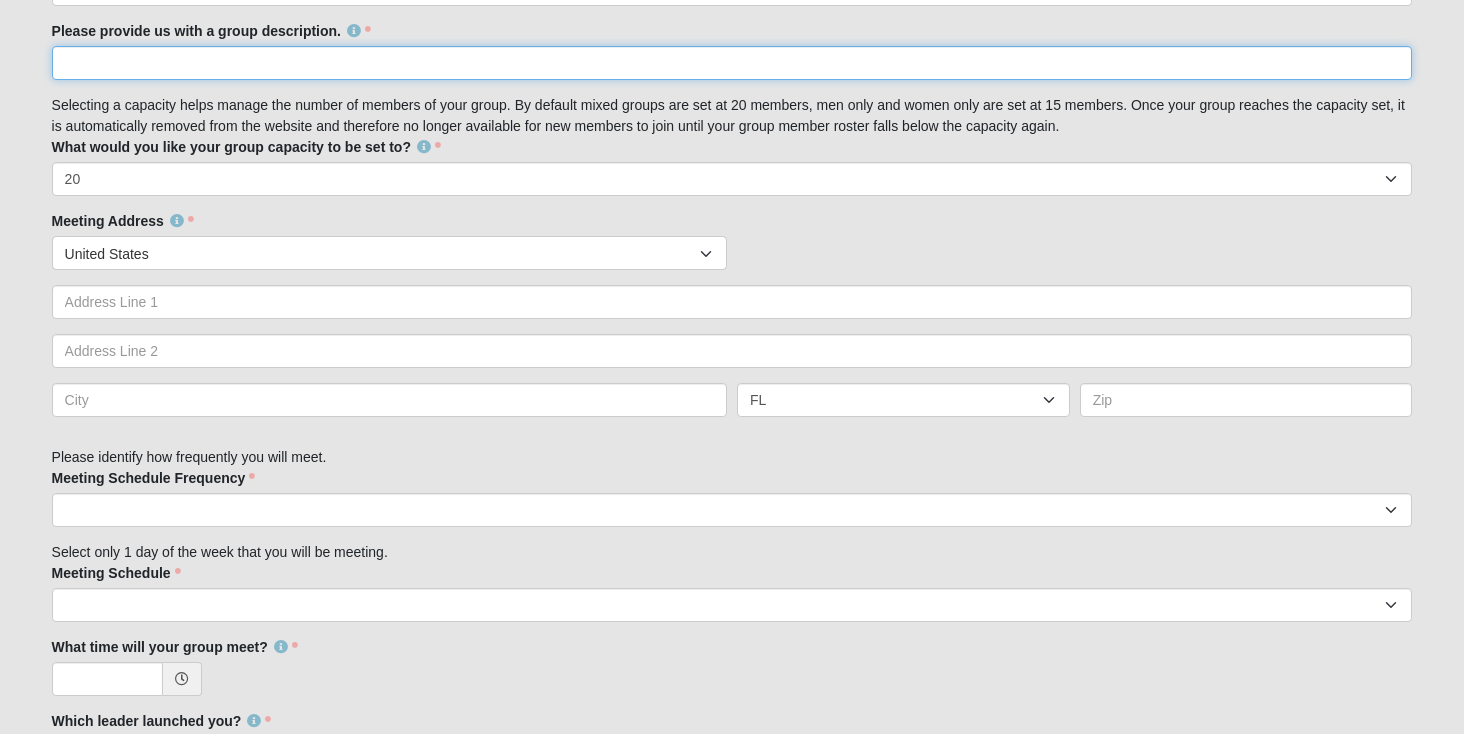 scroll, scrollTop: 914, scrollLeft: 0, axis: vertical 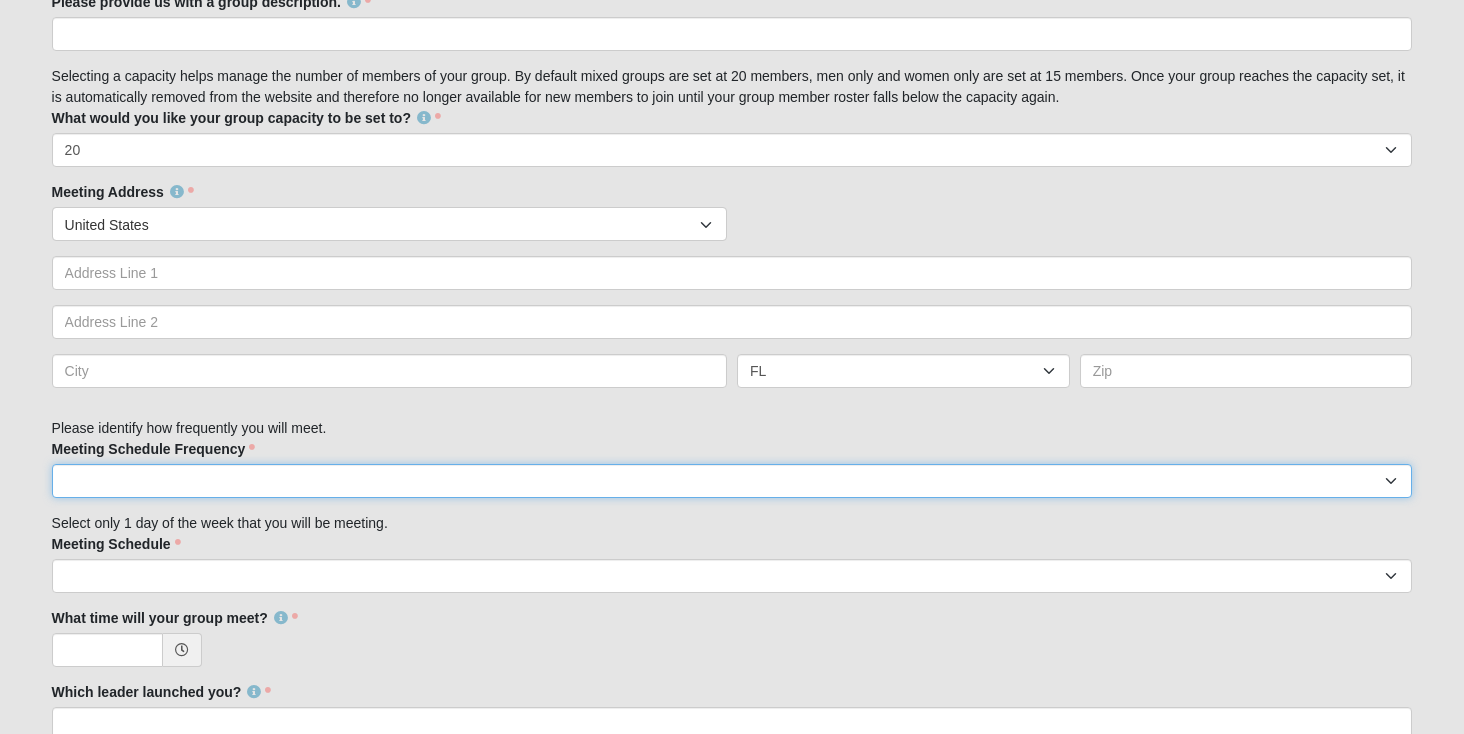 select on "weekly" 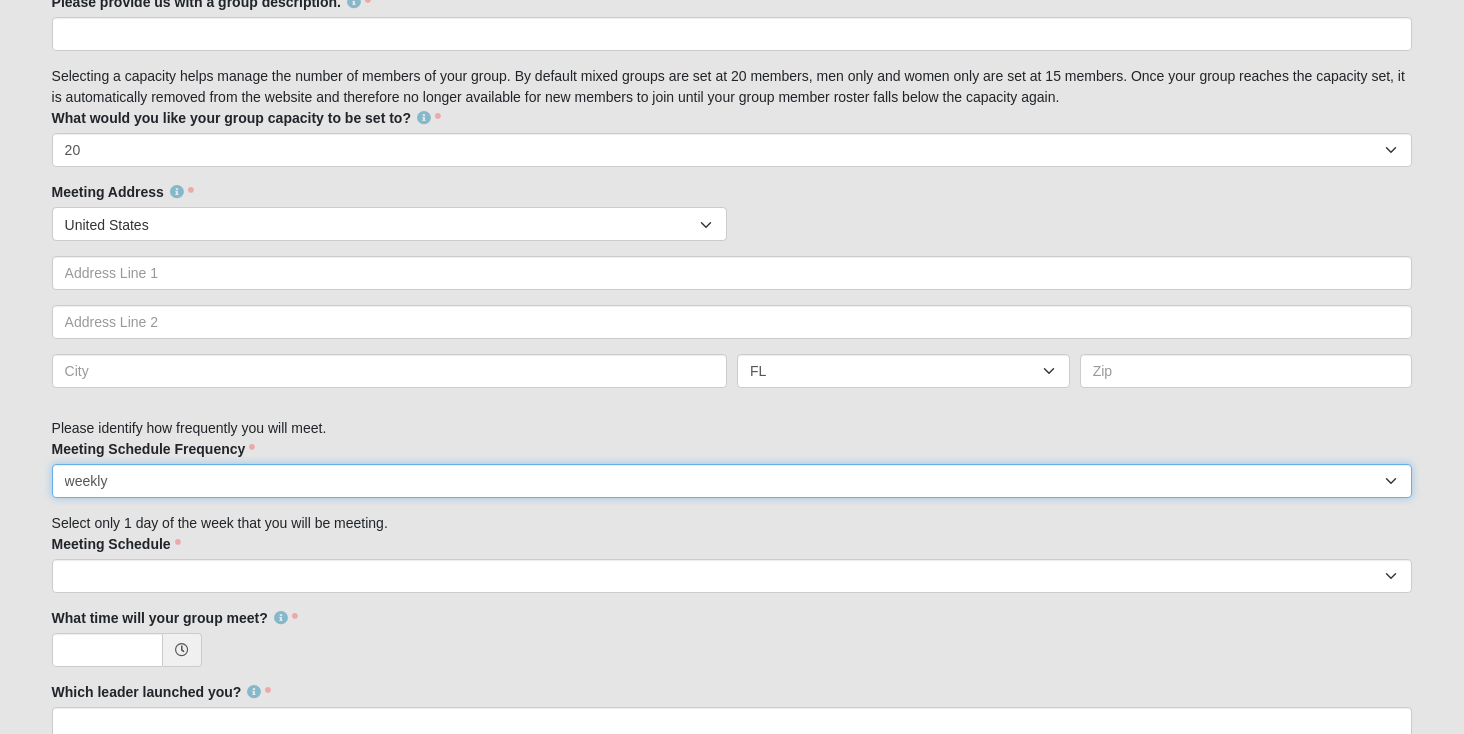 click on "weekly" at bounding box center (0, 0) 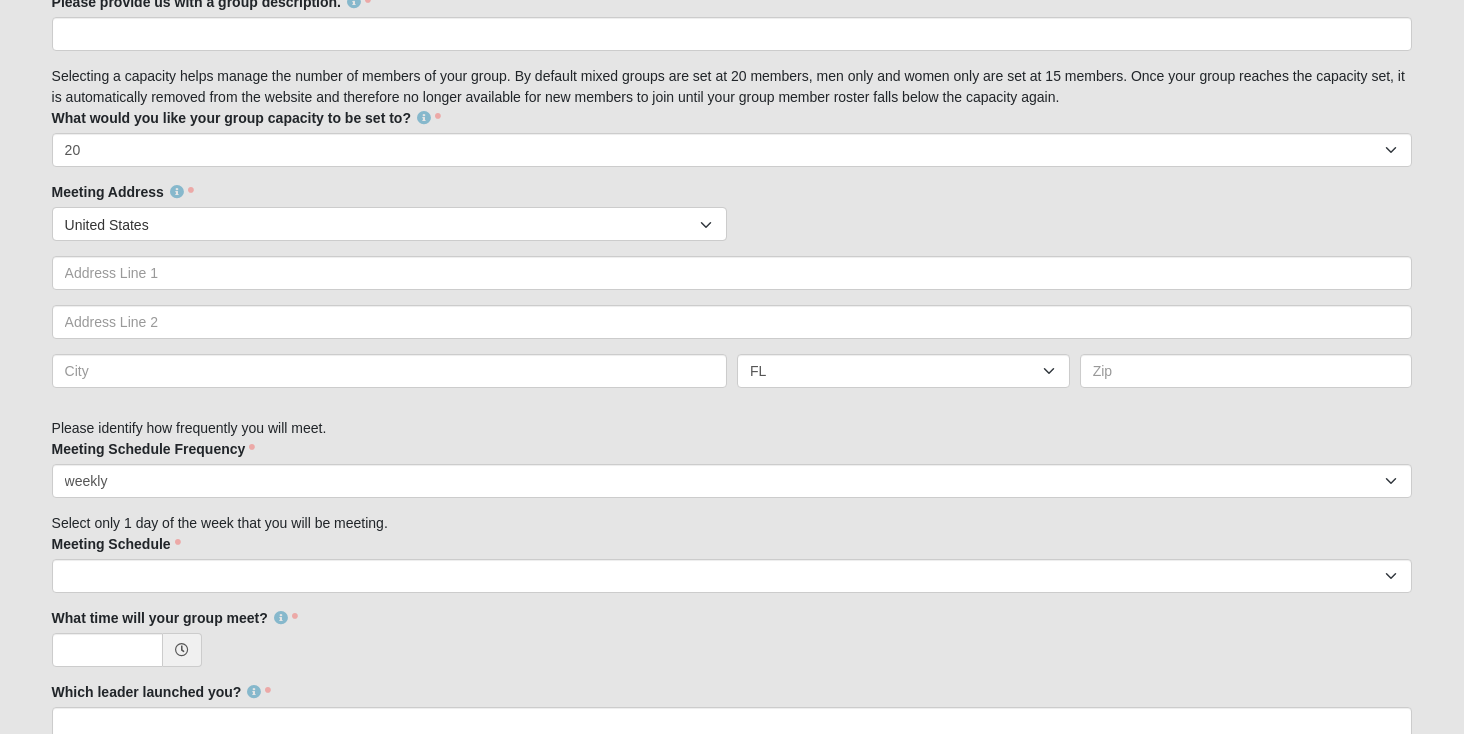 click on "Family Member to Register
Disciple Group Set Up Form
Thank you for your interest in leading a Church of Eleven22 disciple group.
Please complete the form in its entirety:
1. An address must be included for all groups because they are assigned a campus.
2. All of The Church of Eleven22 disciple groups utilize the weekly sermon-based curriculum.
3. Once you complete the form please allow a few days for your group to be created in our ROCK system.
4. If you have any questions please email disciplegroups@coe22.com
First Name
[FIRST]
First Name is required.
Last Name
[LAST]
Last Name is required.
Email
[EMAIL]
Email address is not valid" at bounding box center [732, 294] 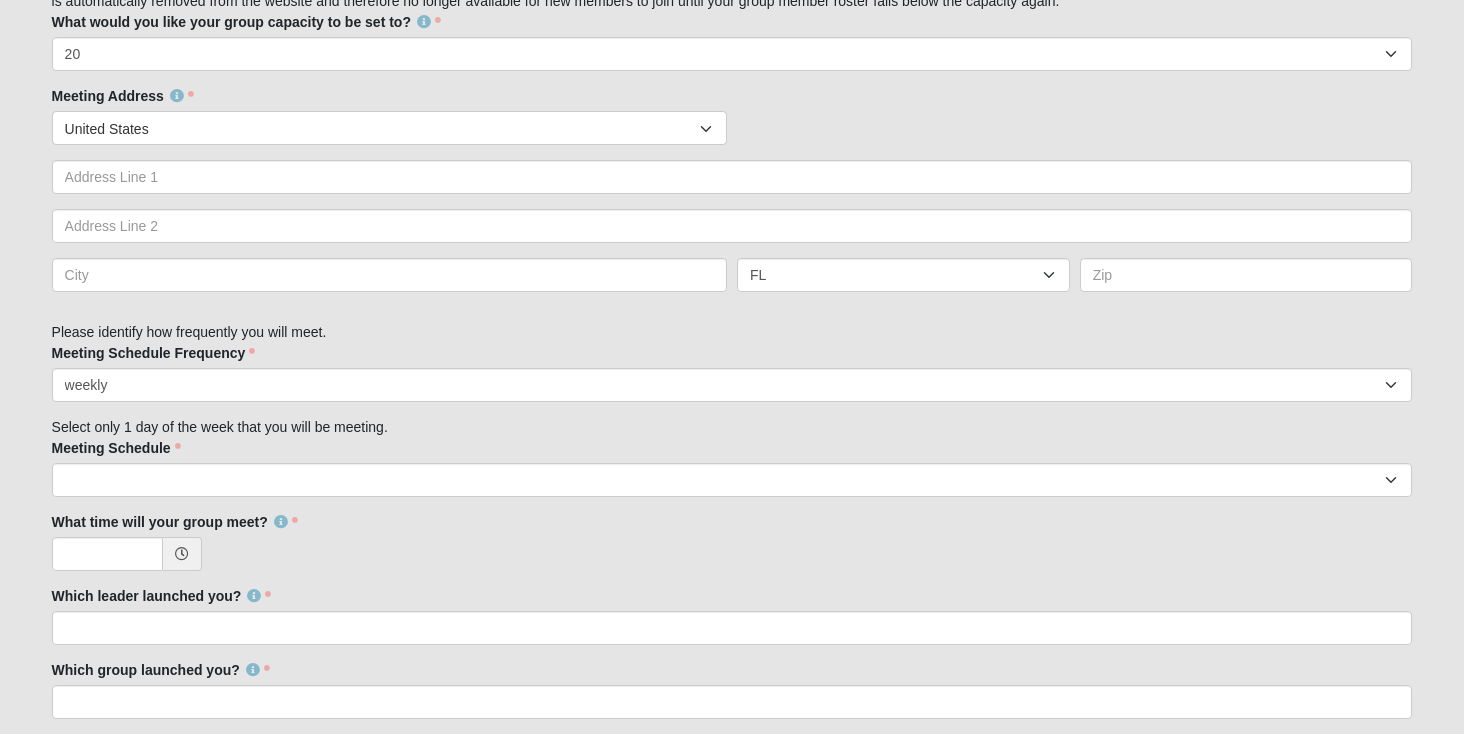 scroll, scrollTop: 1011, scrollLeft: 0, axis: vertical 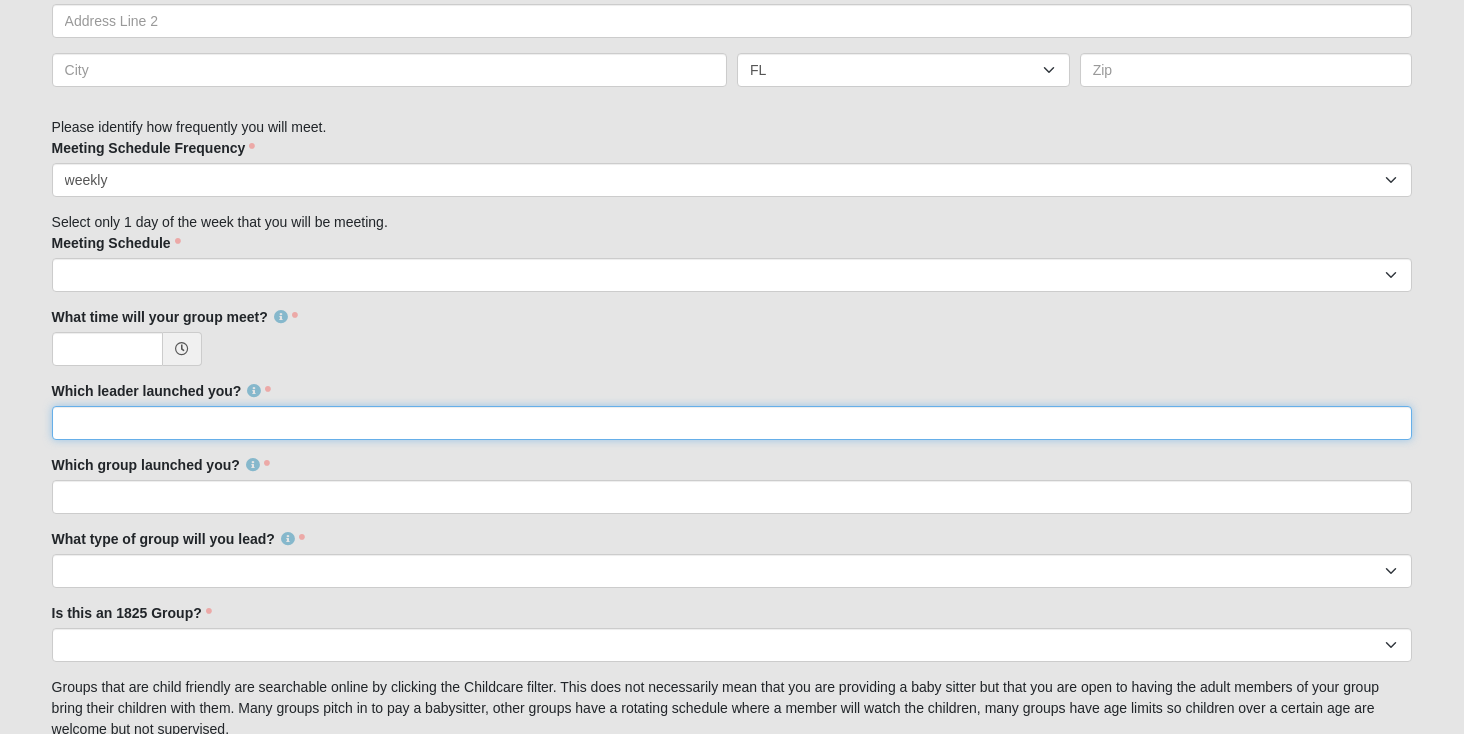 click on "Which leader launched you?" at bounding box center [732, 423] 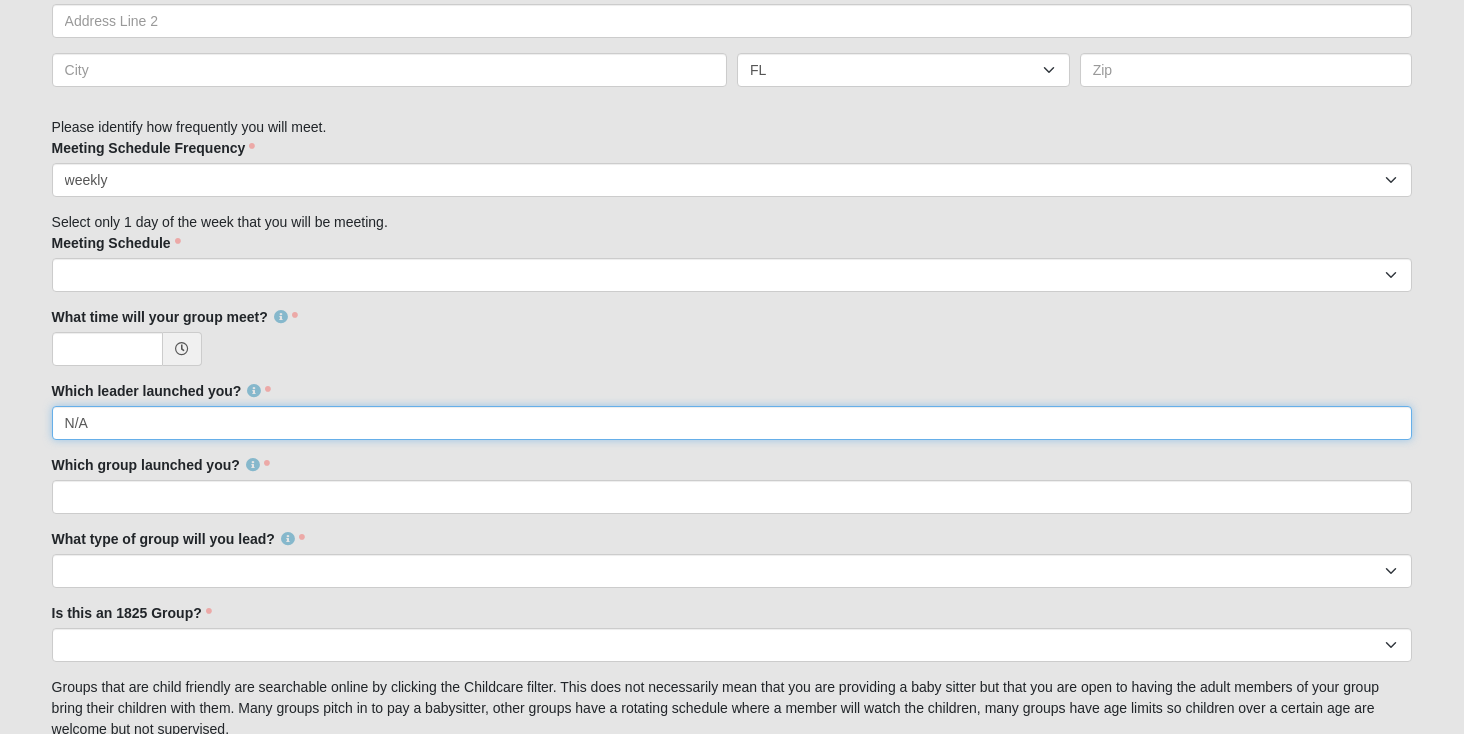 type on "N/A" 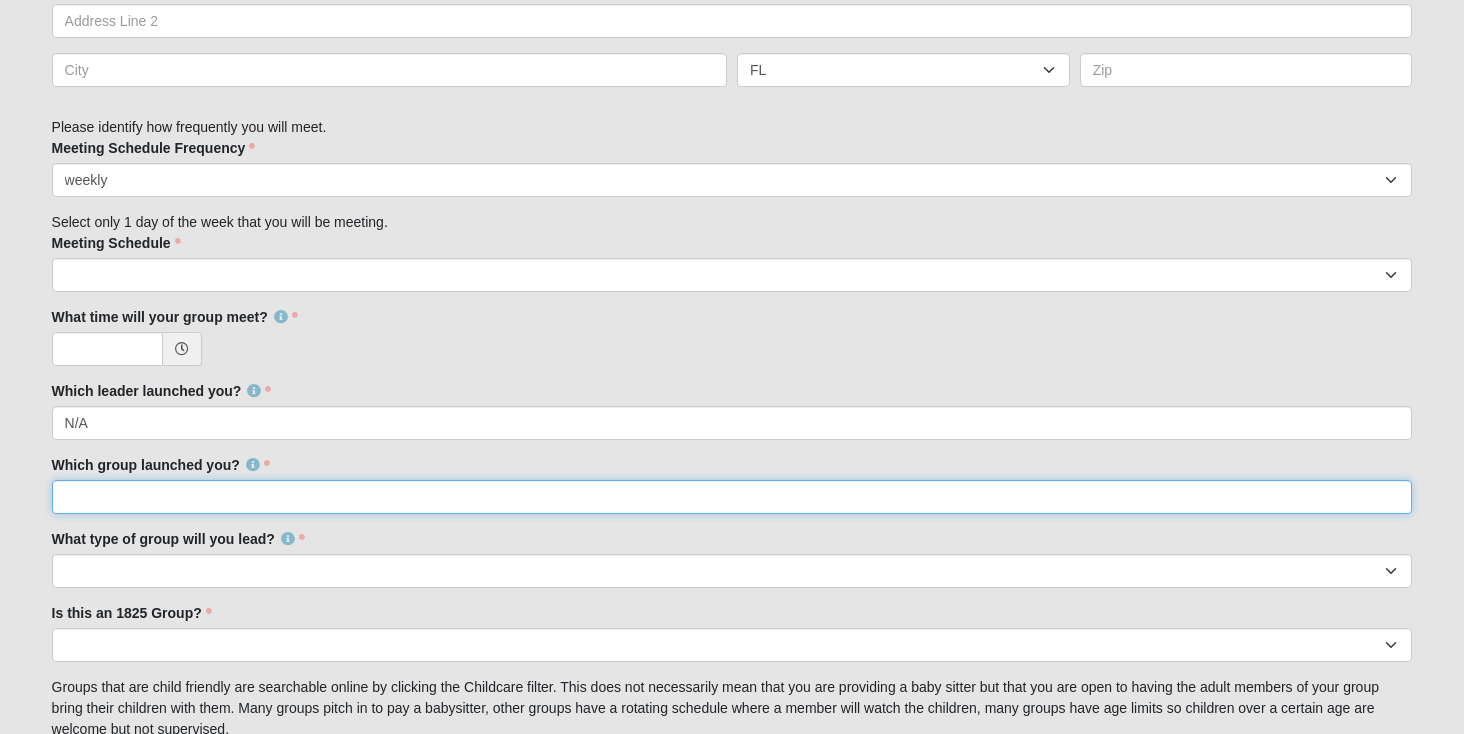 click on "Which group launched you?" at bounding box center [732, 497] 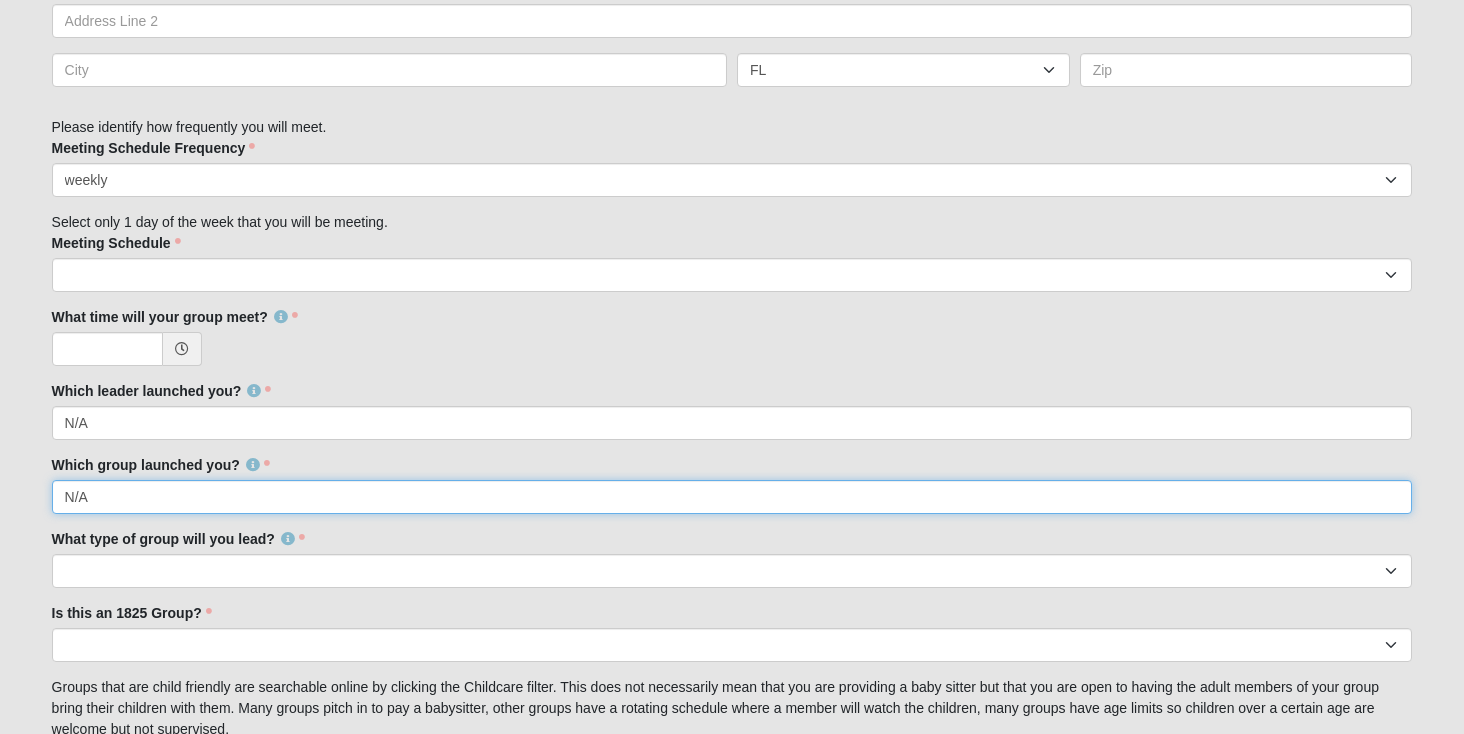 type on "N/A" 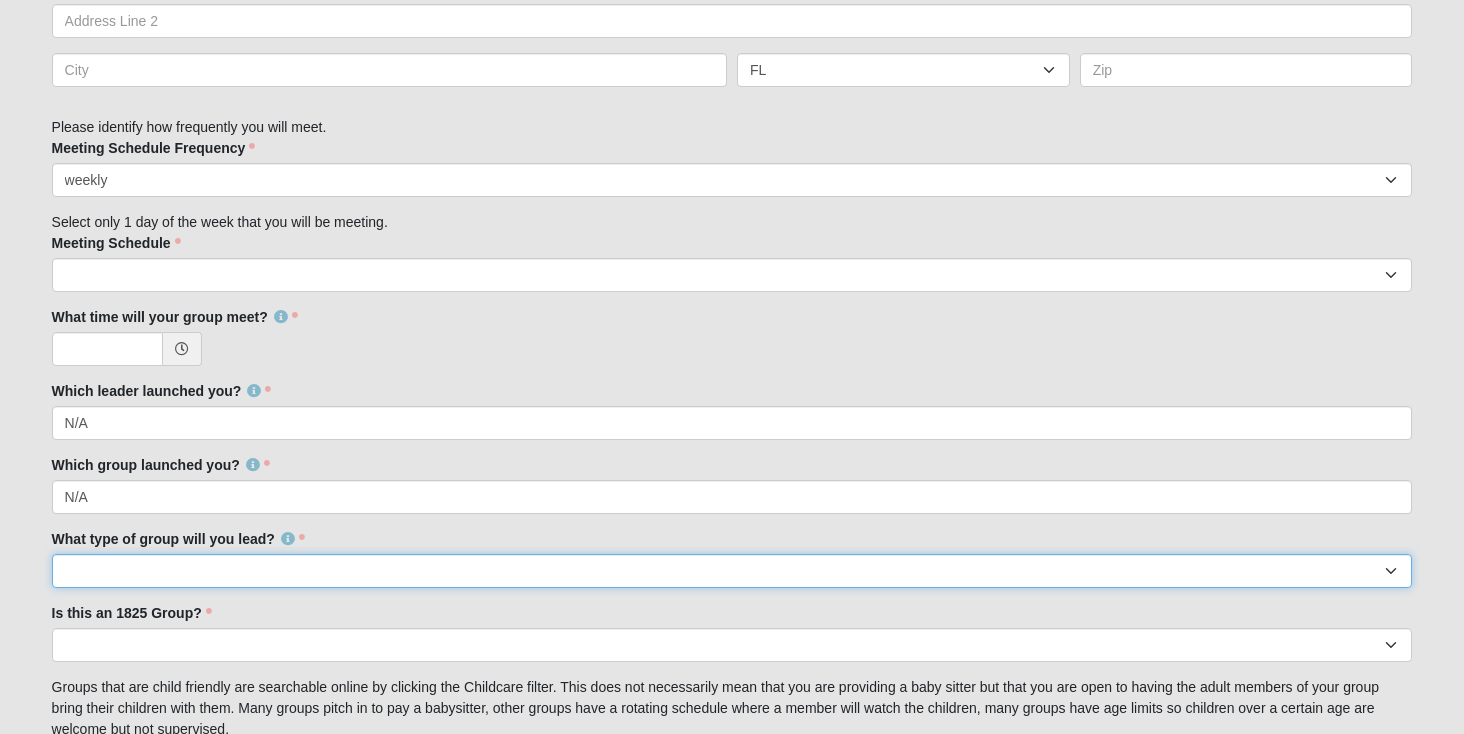 select on "2DC3D33C-741F-4420-9636-8CF240510C06" 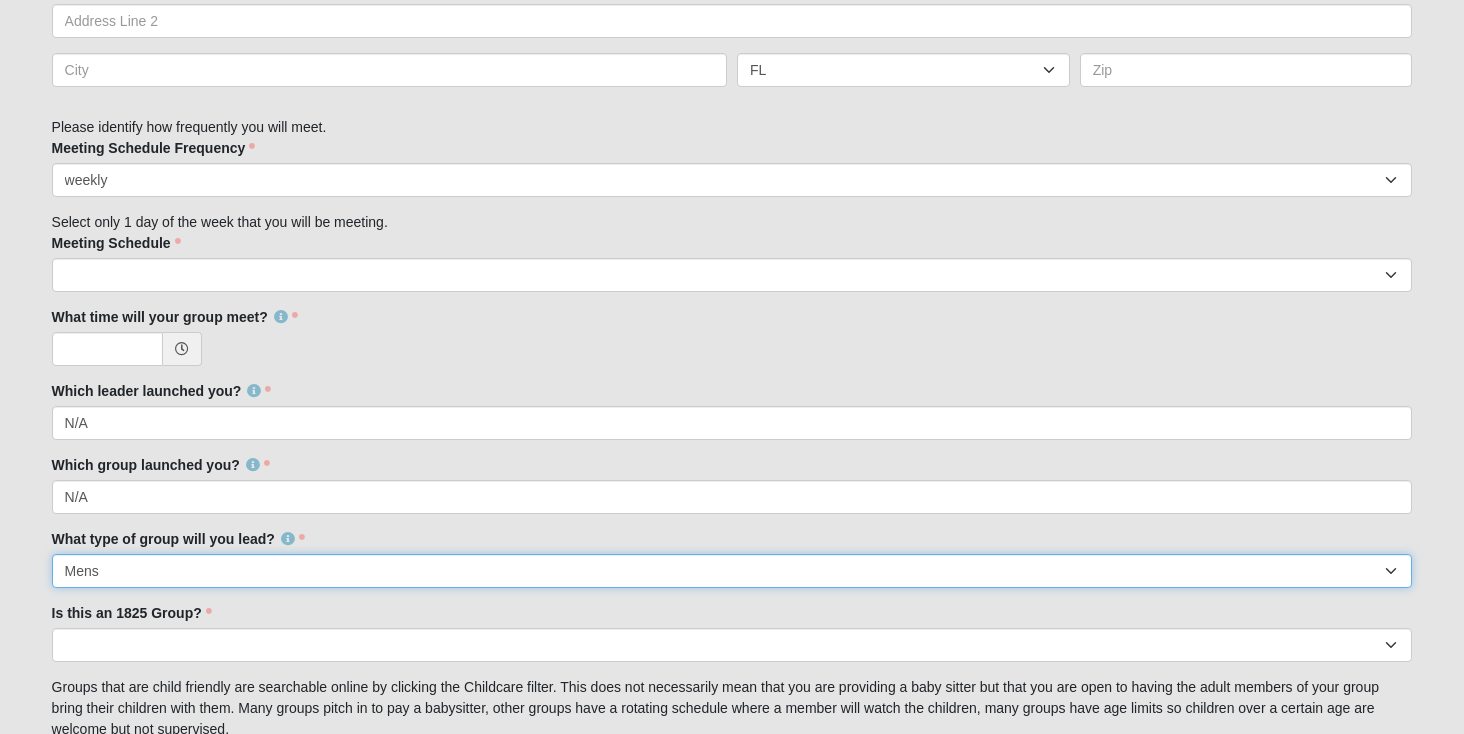 click on "Mens" at bounding box center [0, 0] 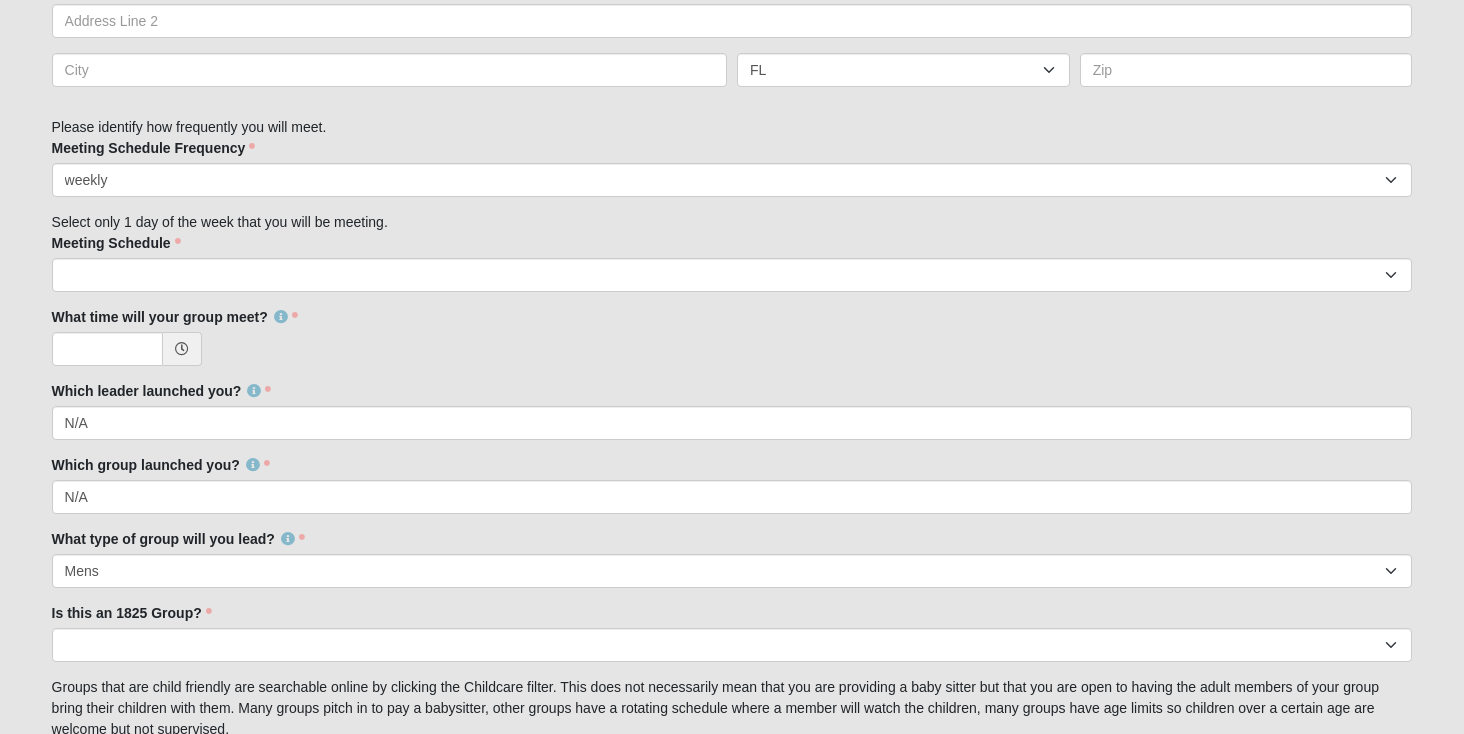 click on "Potential Group Leader
33.333333333333333333333333330% Complete
Family Member to Register
Disciple Group Set Up Form
Thank you for your interest in leading a Church of Eleven22 disciple group.
Please complete the form in its entirety:" at bounding box center (732, -35) 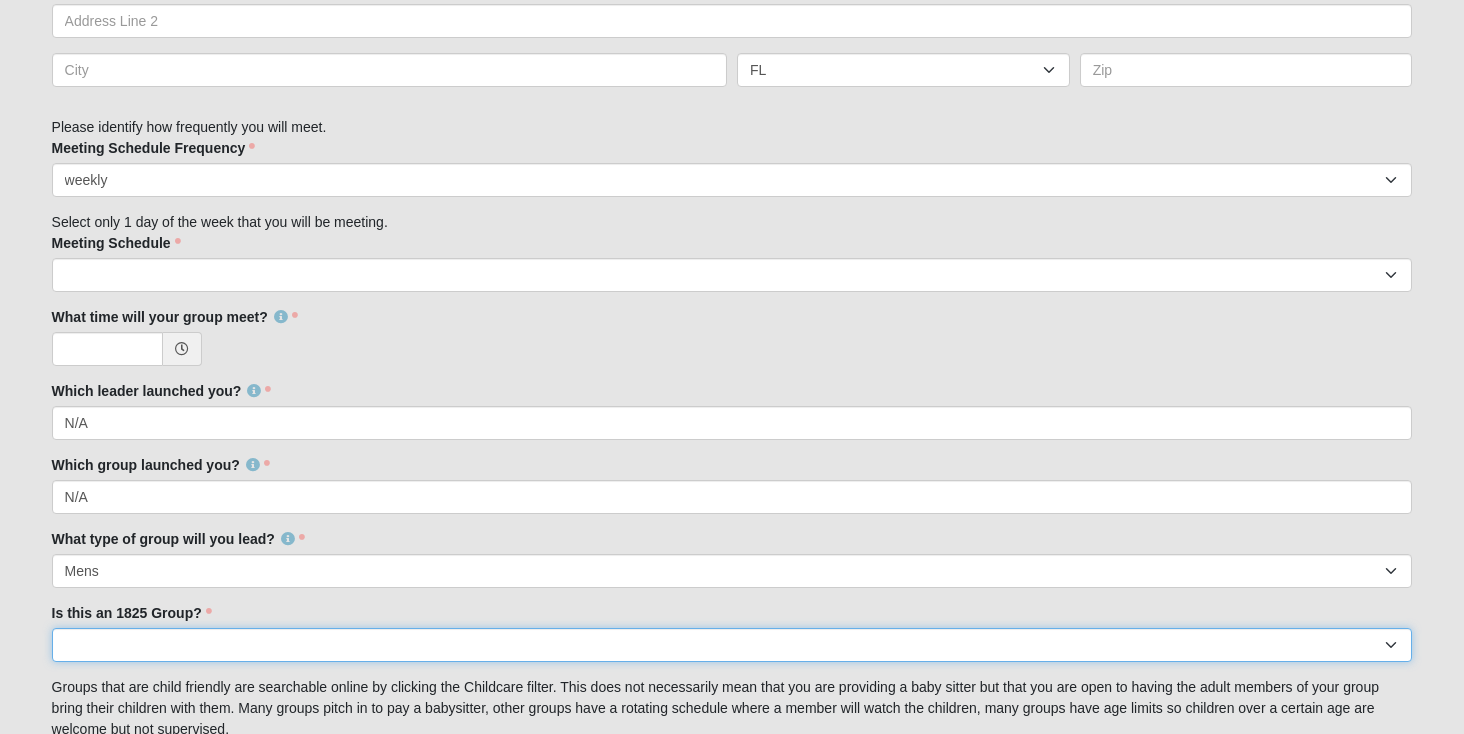 select on "False" 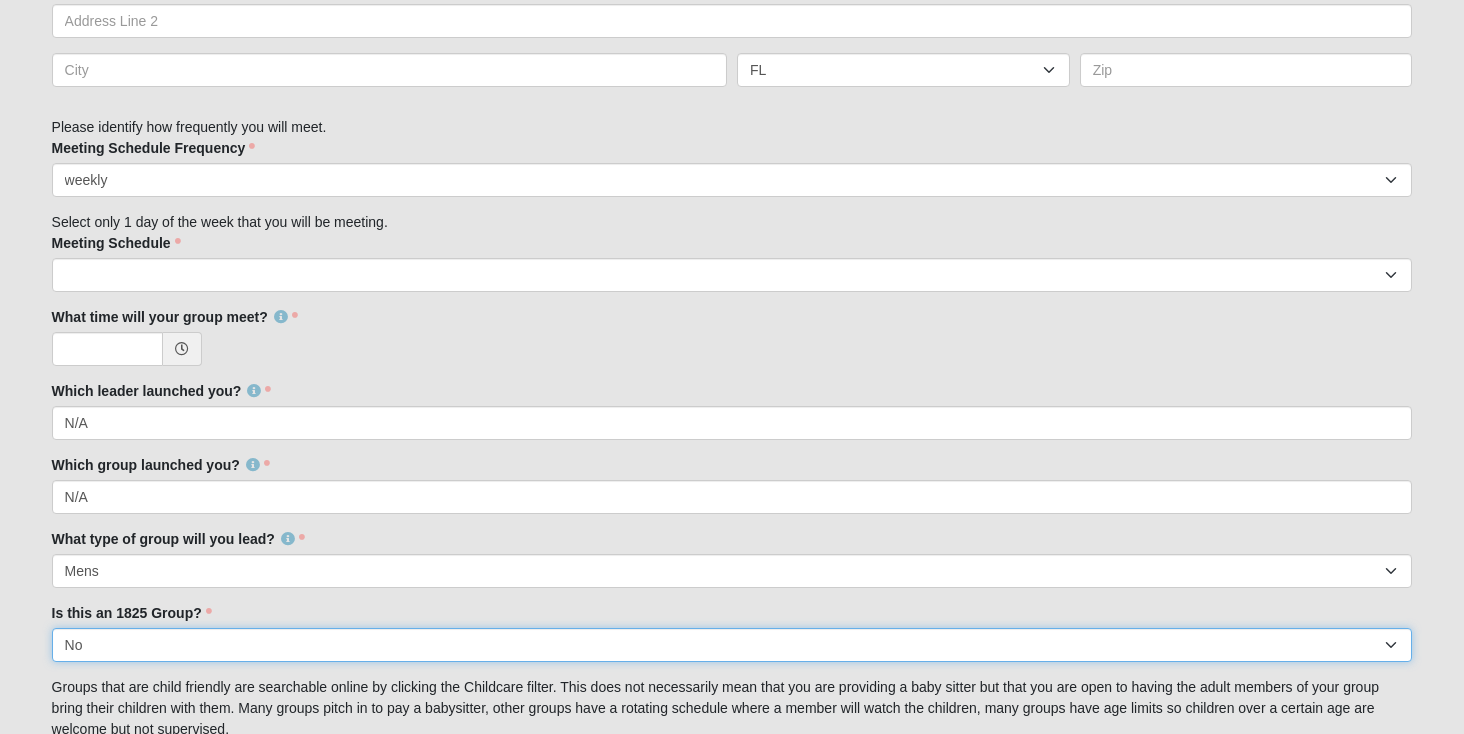 click on "No" at bounding box center [0, 0] 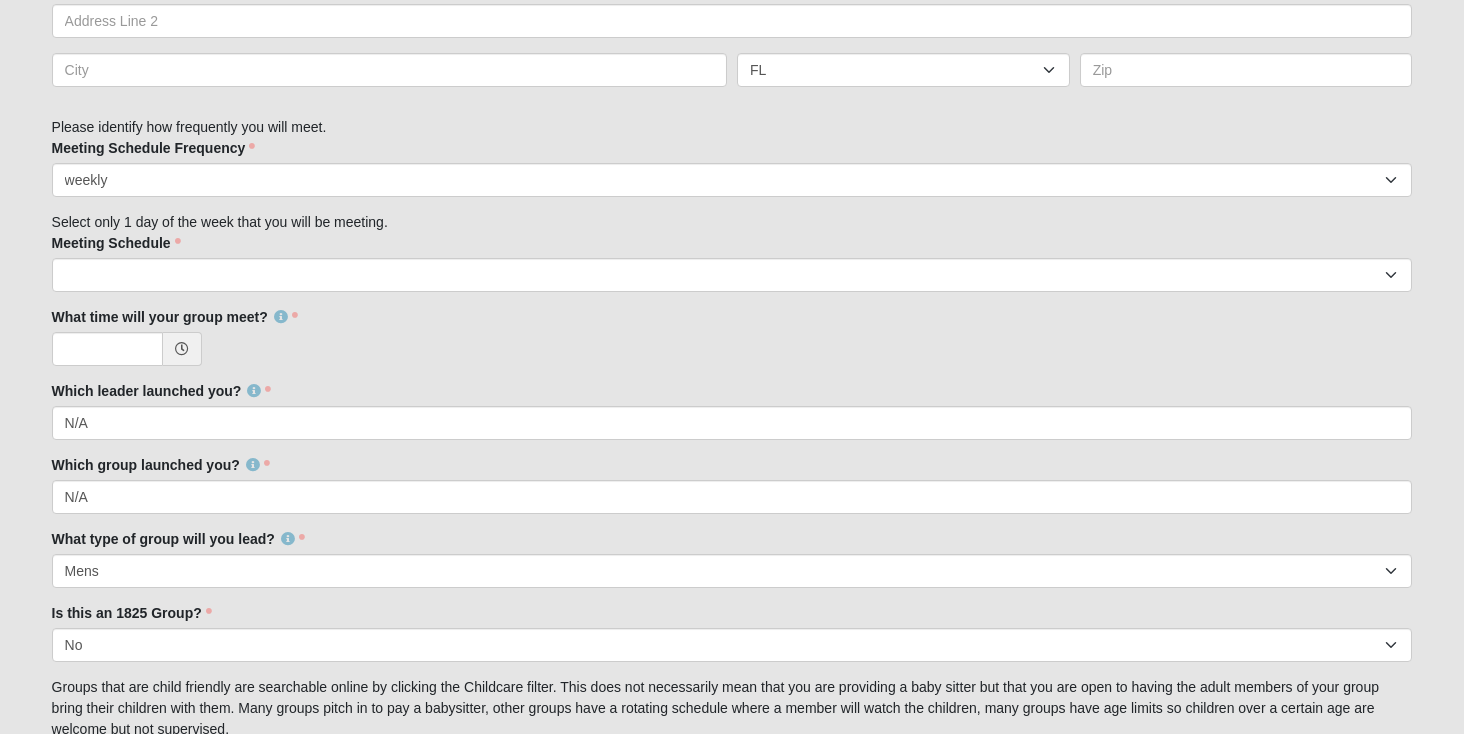 click on "Potential Group Leader
33.333333333333333333333333330% Complete
Family Member to Register
Disciple Group Set Up Form
Thank you for your interest in leading a Church of Eleven22 disciple group.
Please complete the form in its entirety:" at bounding box center [732, -35] 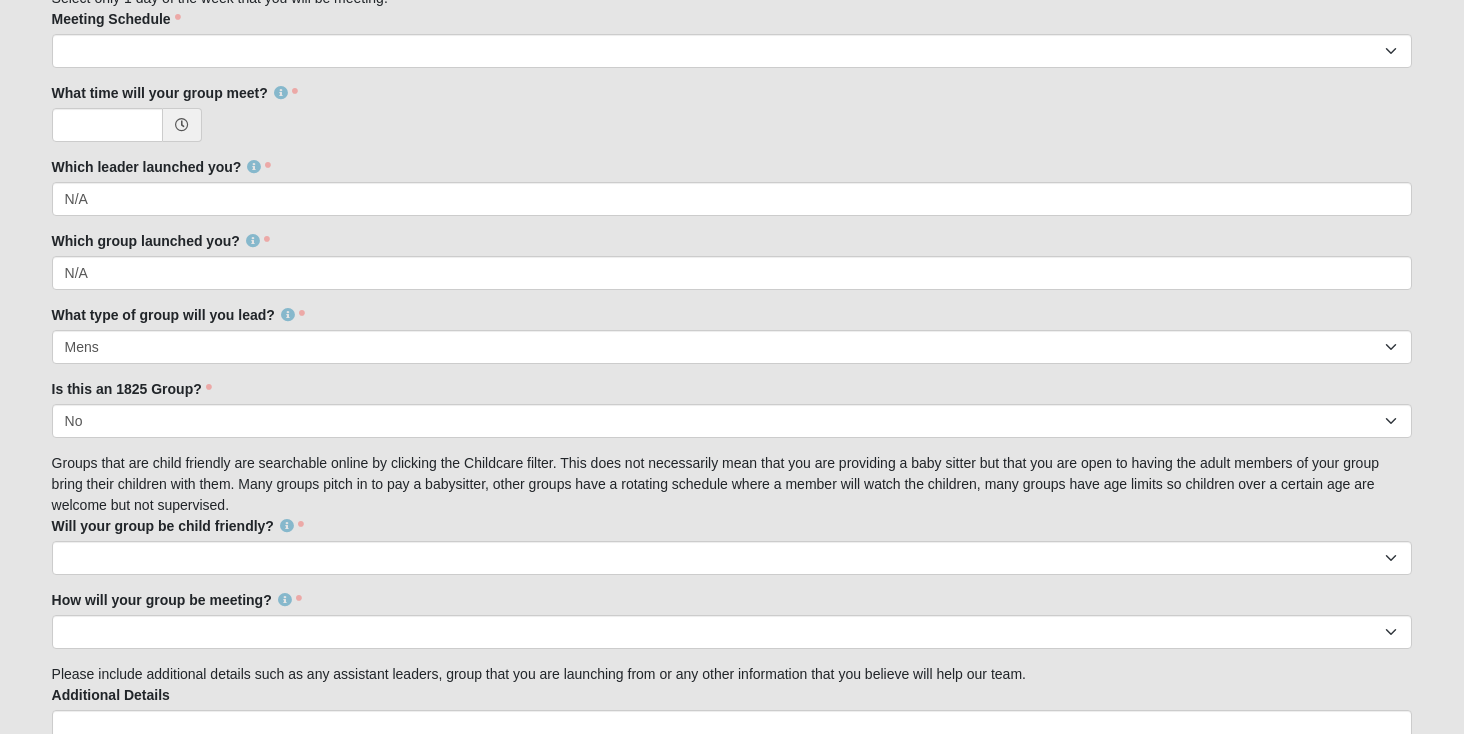 scroll, scrollTop: 1445, scrollLeft: 0, axis: vertical 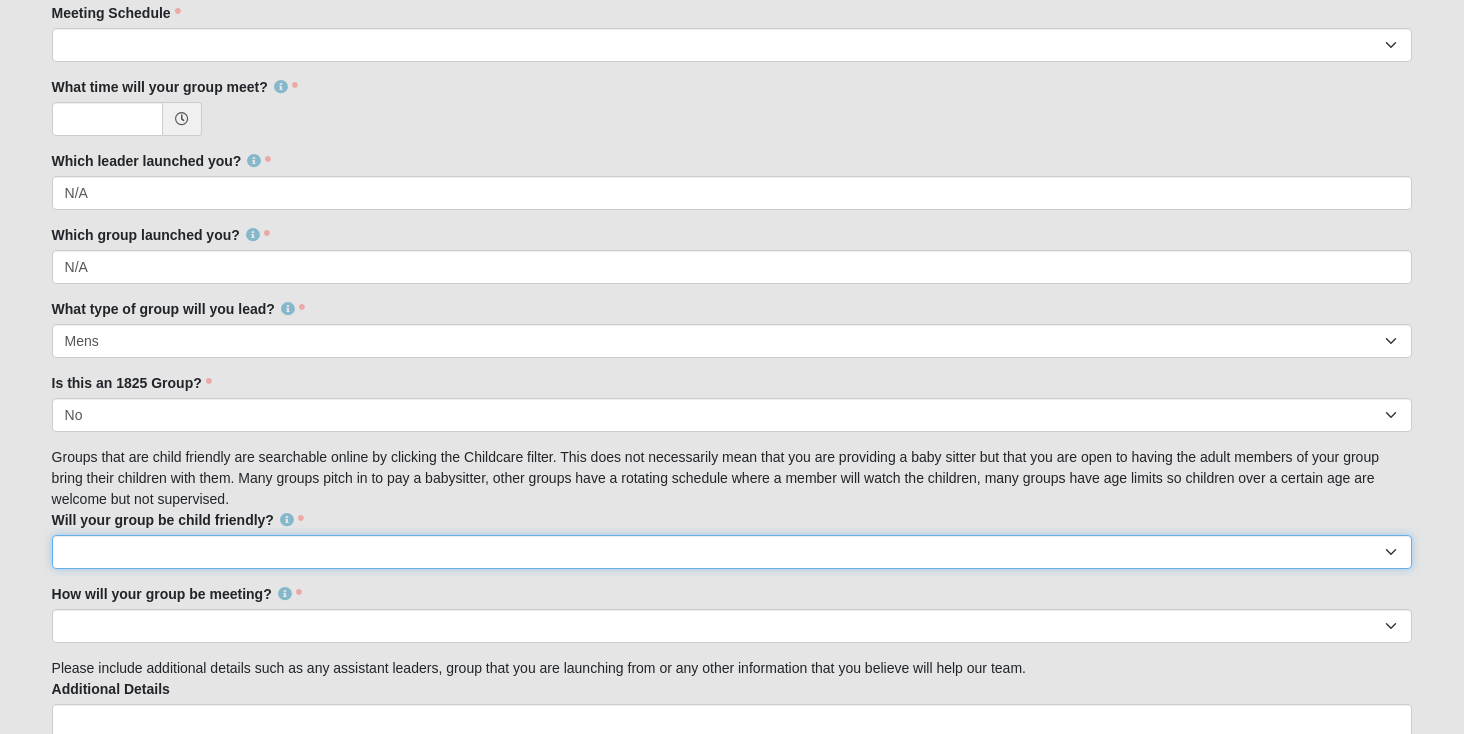 select on "False" 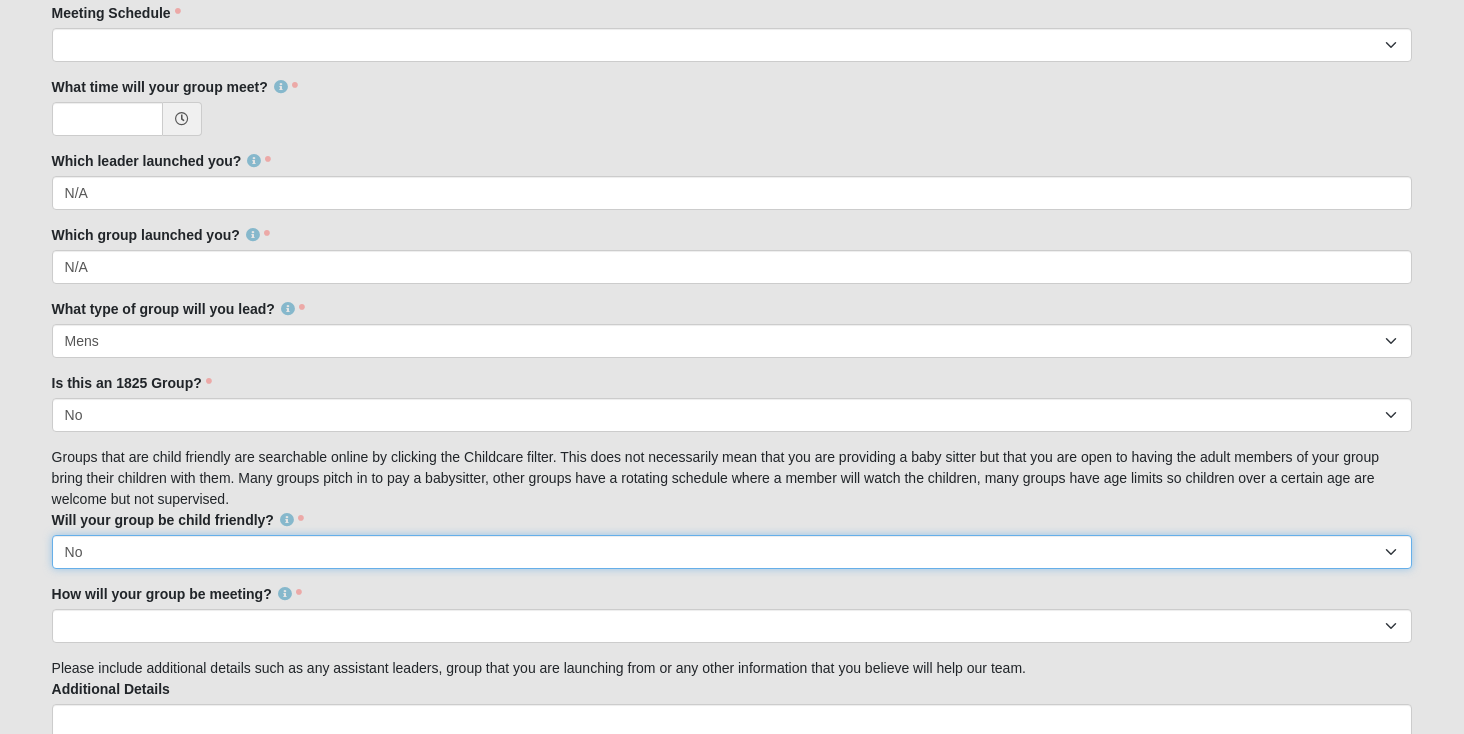 click on "No" at bounding box center (0, 0) 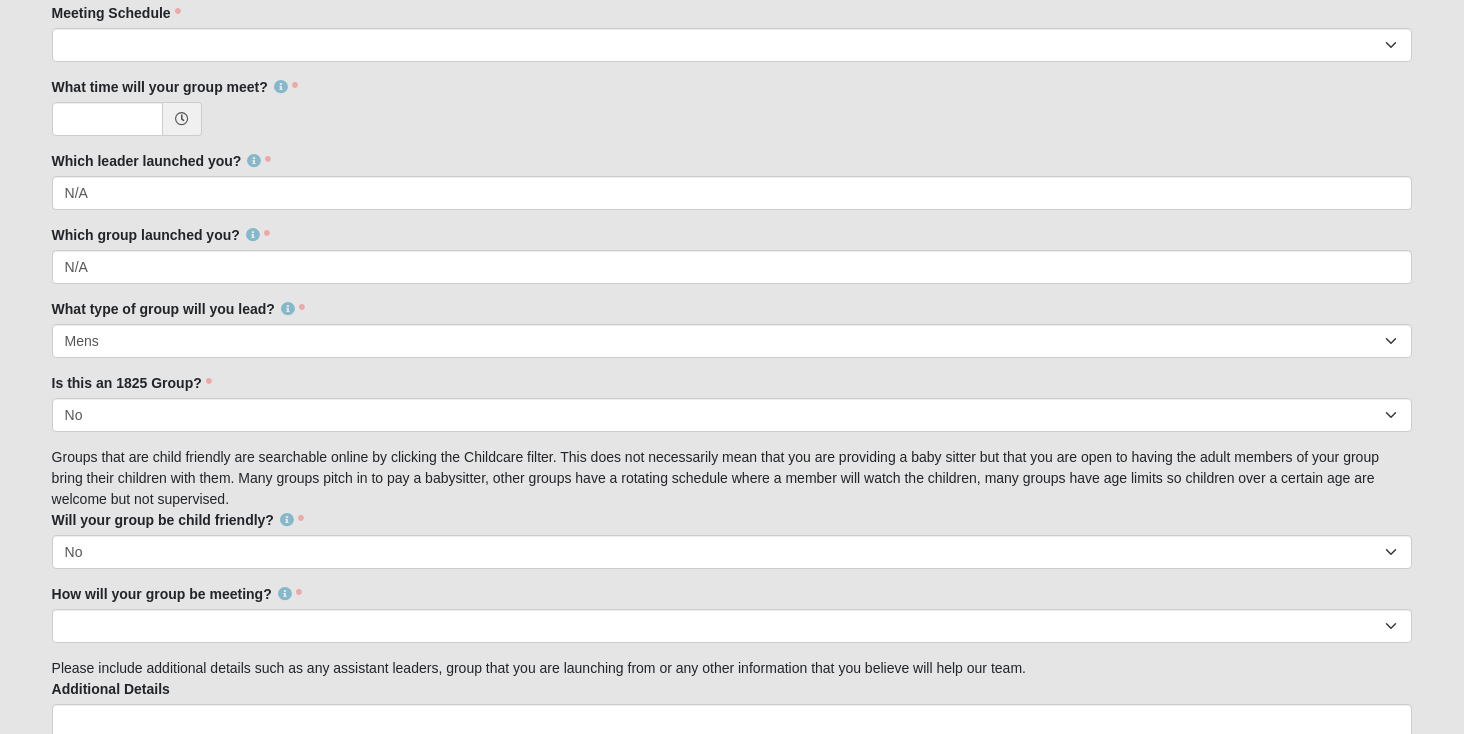 click on "Hello [FIRST]
My Account
Log Out
Disciple Group Leader Set Up Form
Events Disciple Group Leader Set Up Form
Error" at bounding box center [732, -279] 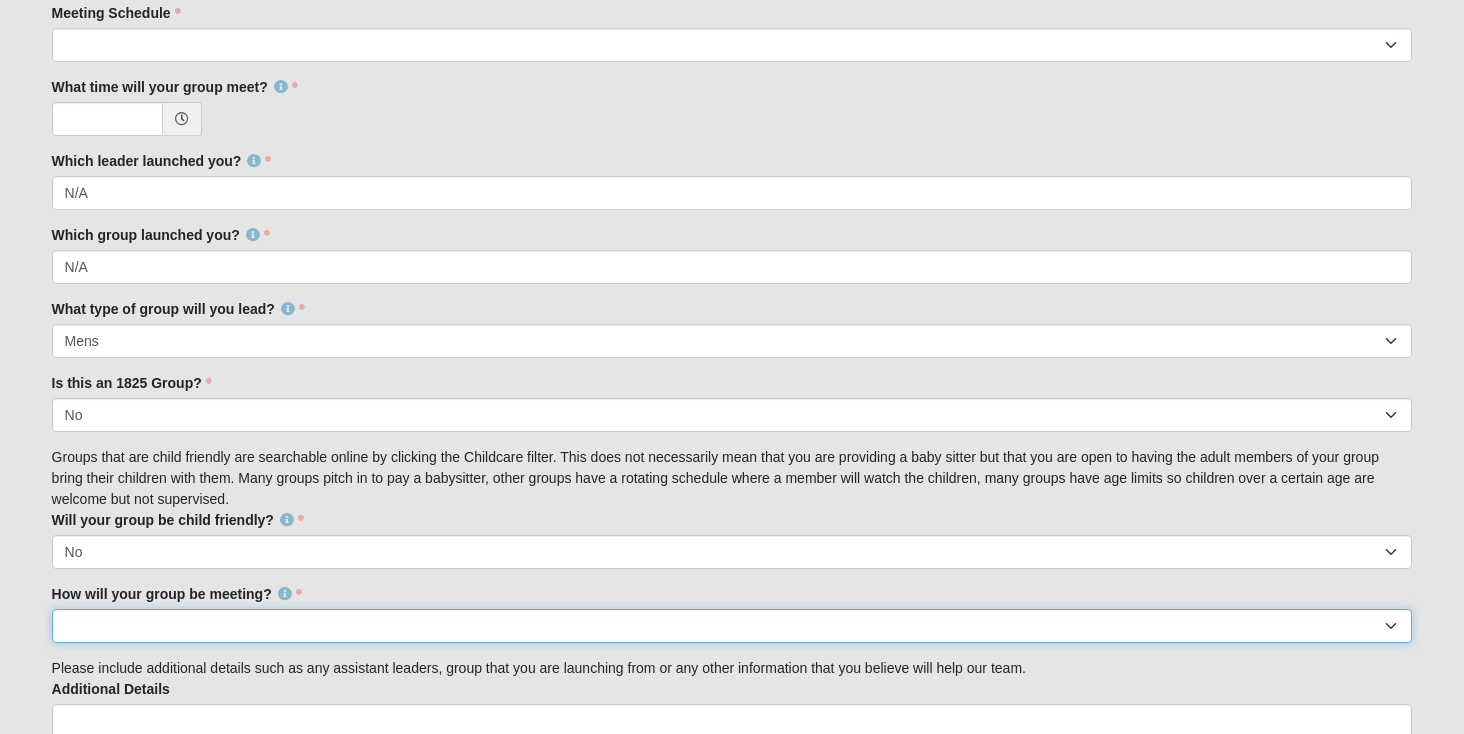 click on "Virtual" at bounding box center (0, 0) 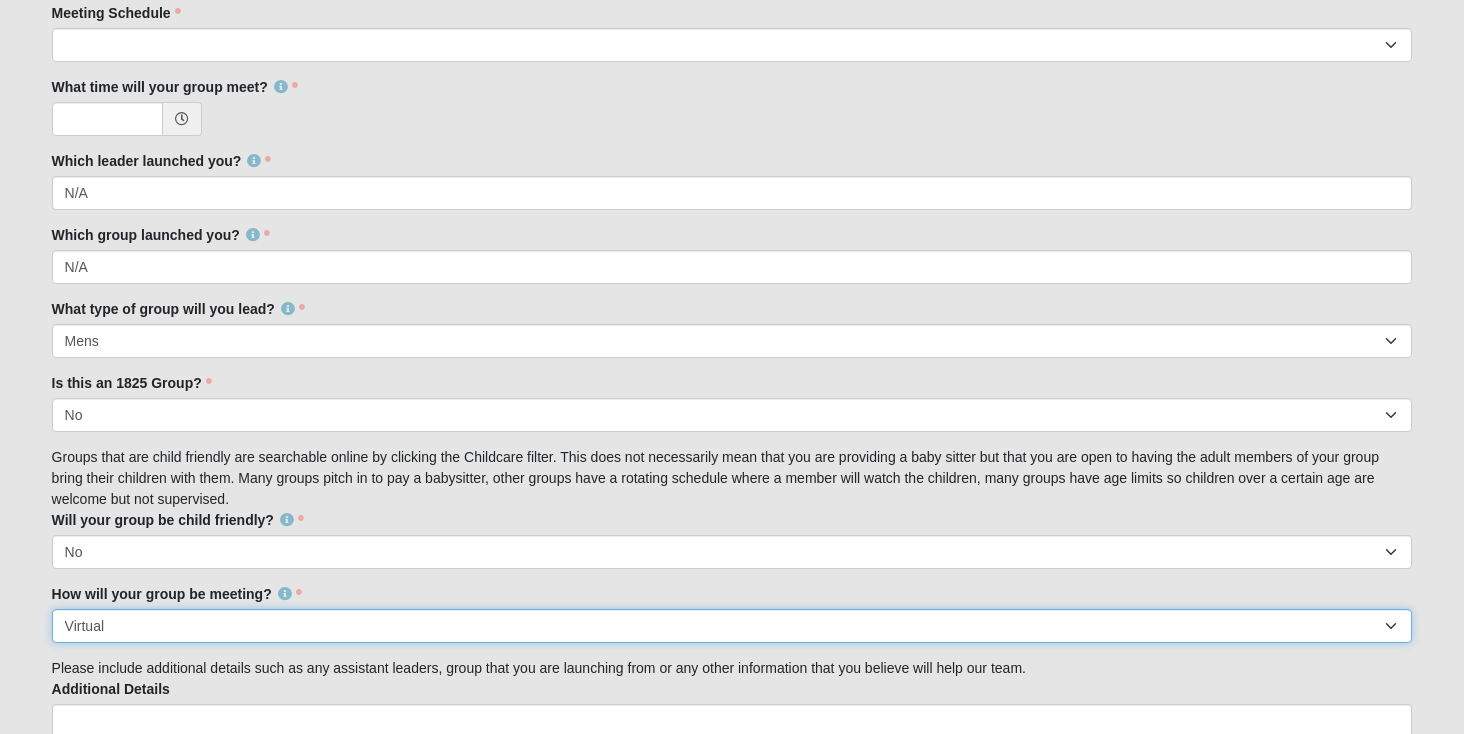 select on "1596" 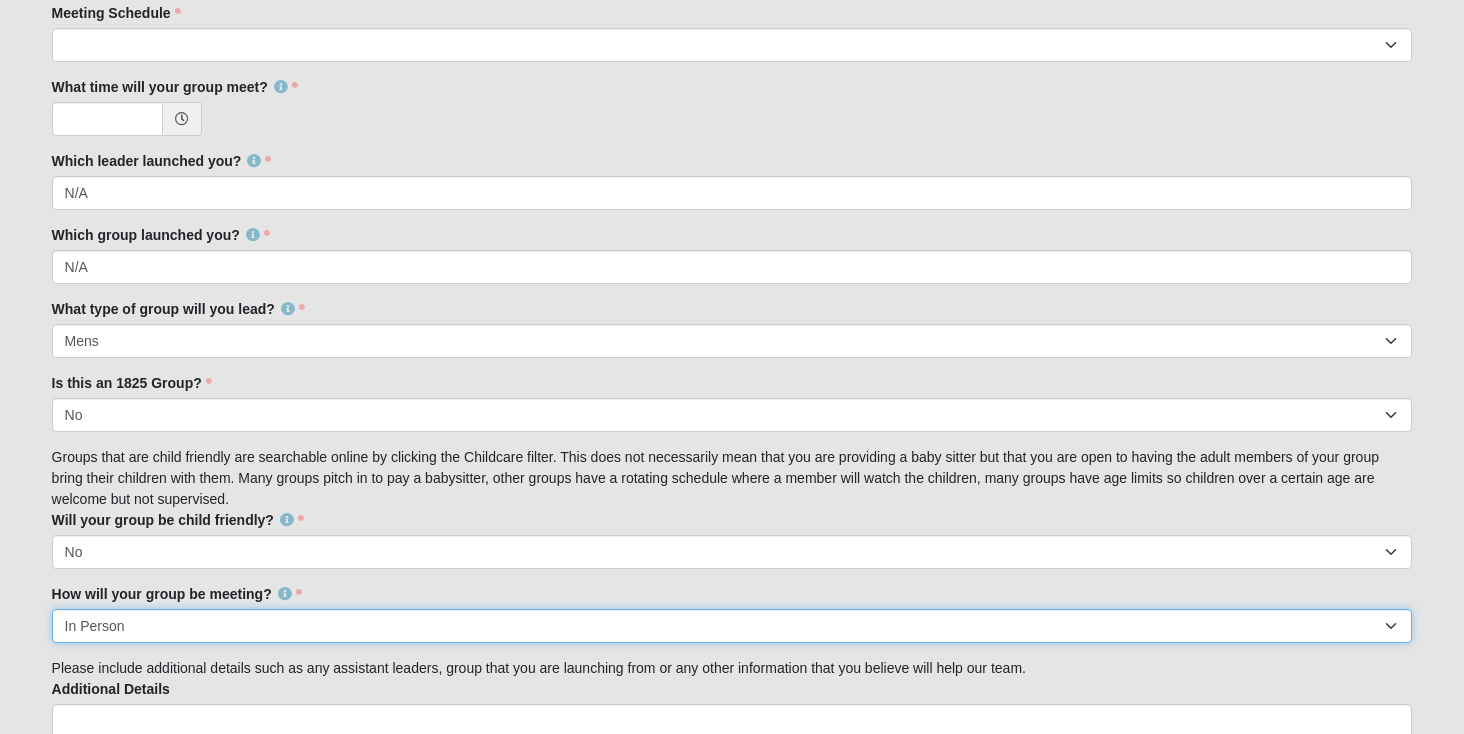 click on "In Person" at bounding box center [0, 0] 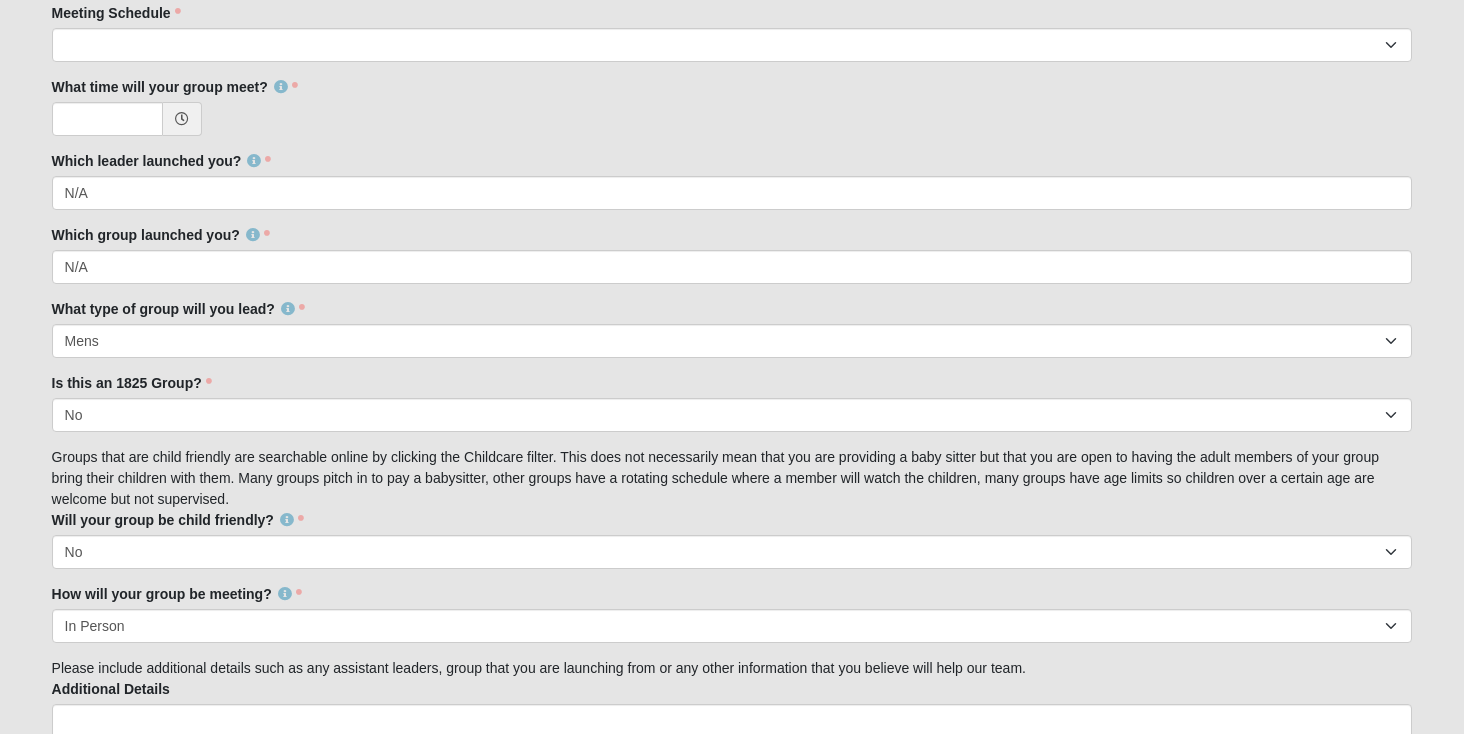 click on "Hello [FIRST]
My Account
Log Out
Disciple Group Leader Set Up Form
Events Disciple Group Leader Set Up Form
Error" at bounding box center (732, -279) 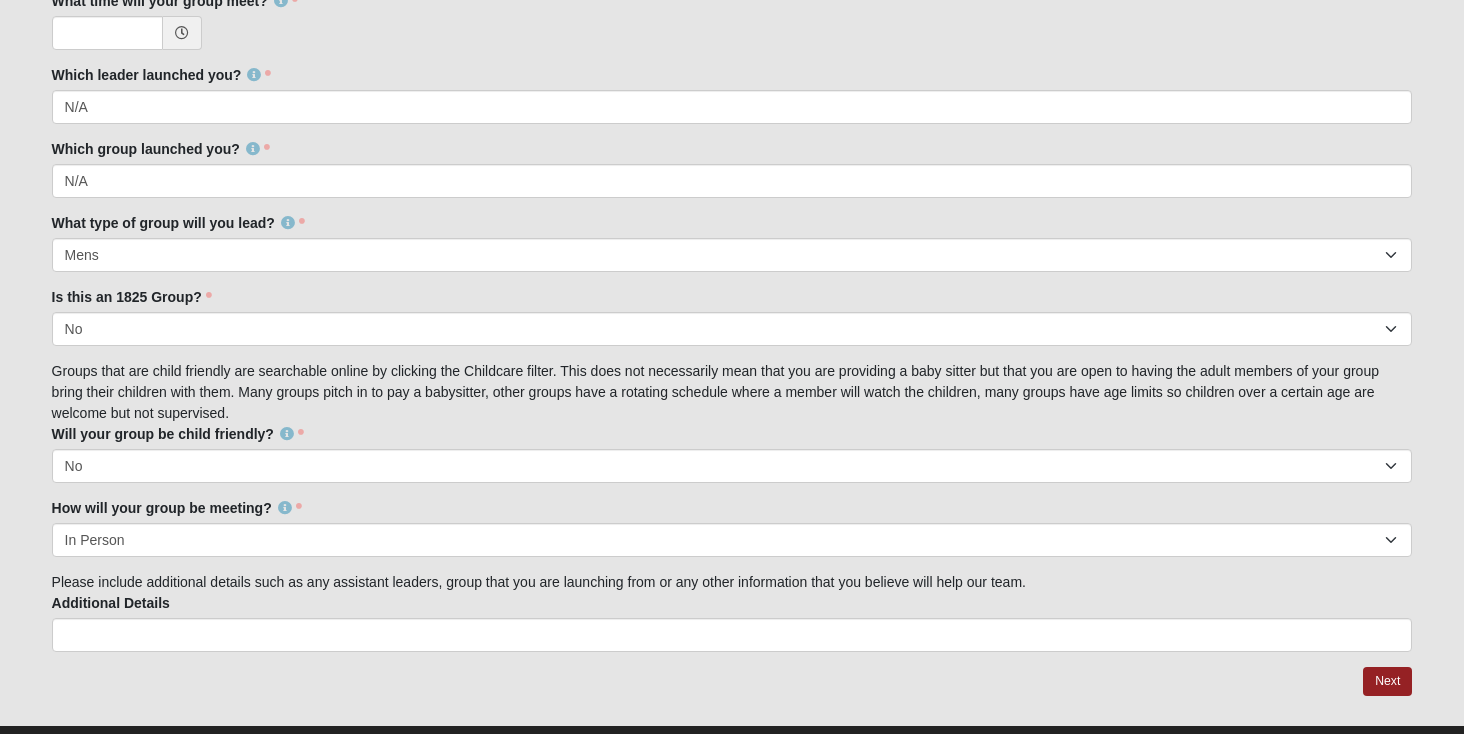scroll, scrollTop: 1574, scrollLeft: 0, axis: vertical 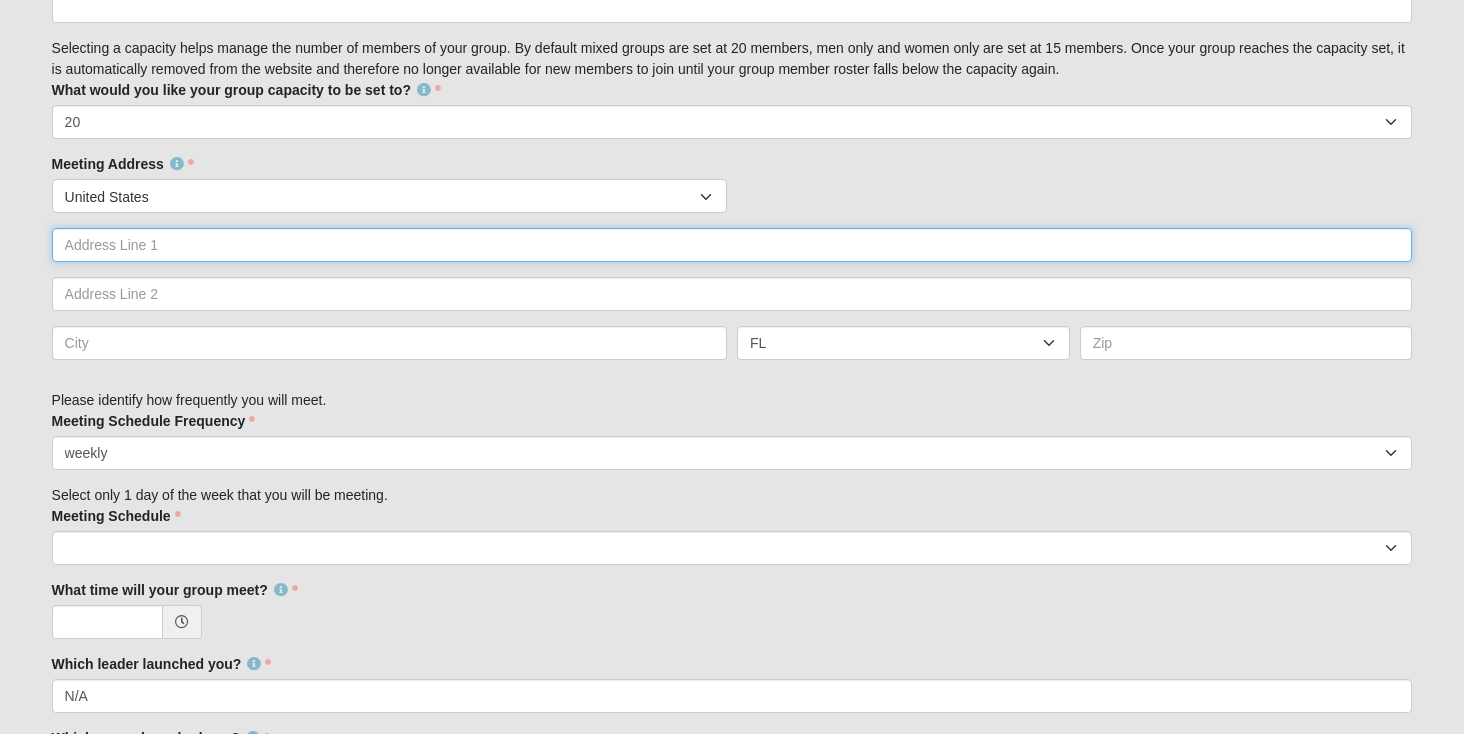 click at bounding box center [732, 245] 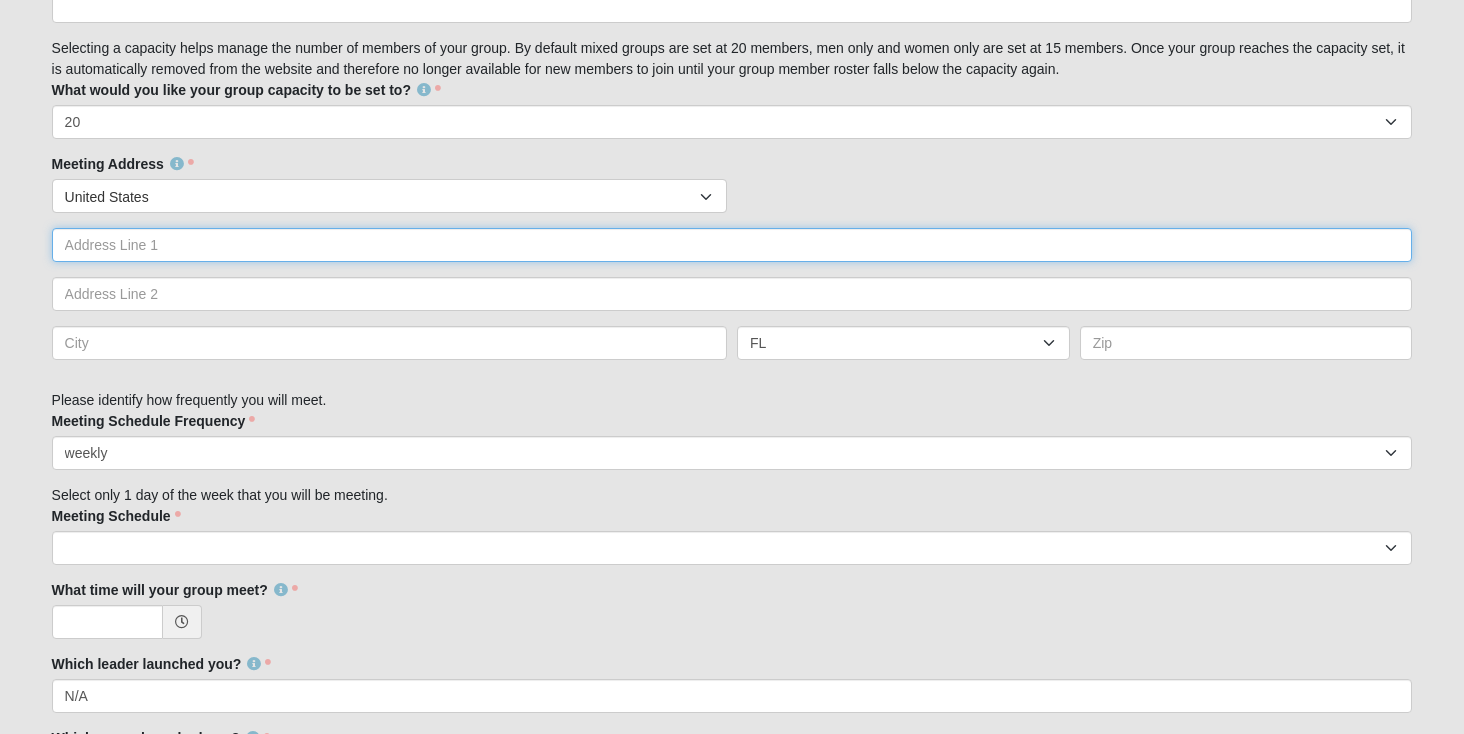 click at bounding box center [732, 245] 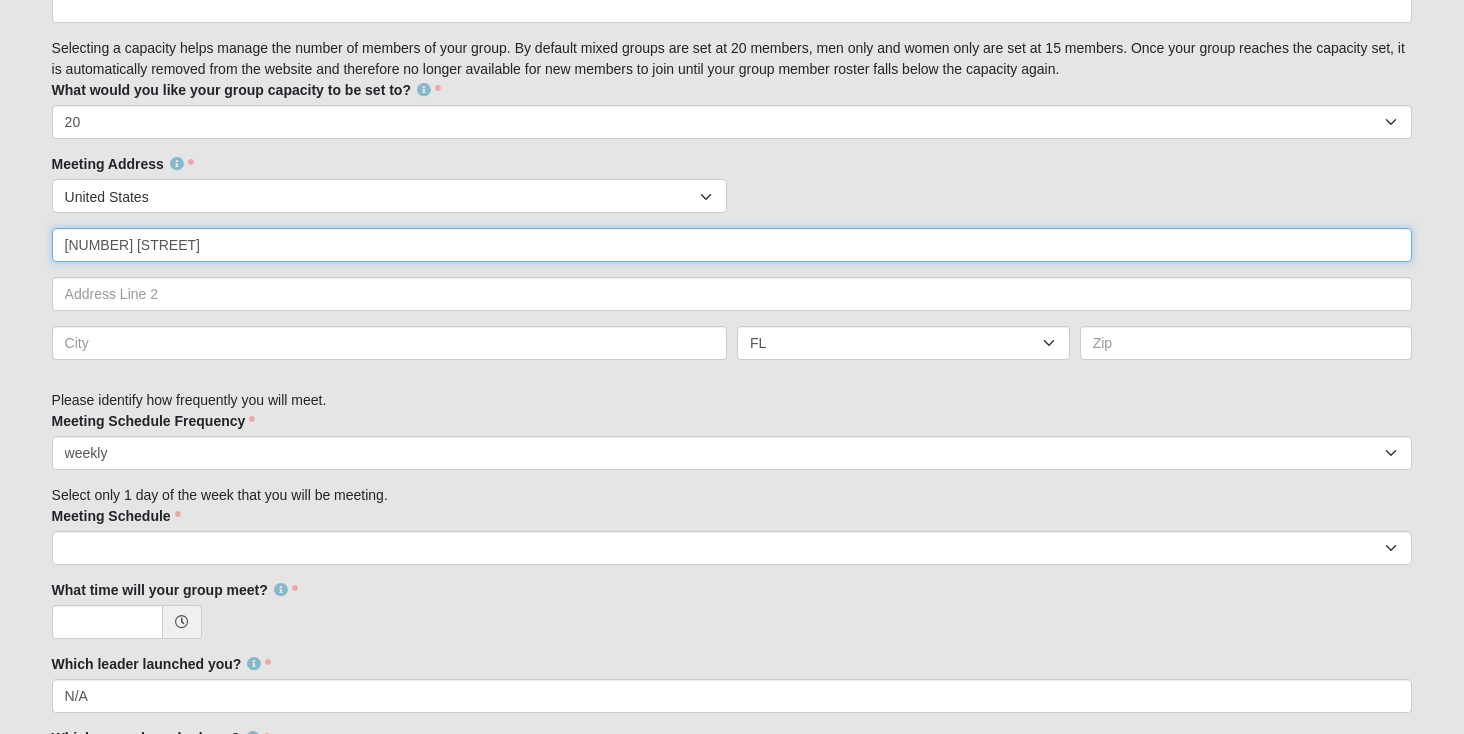 type on "[NUMBER] [STREET]" 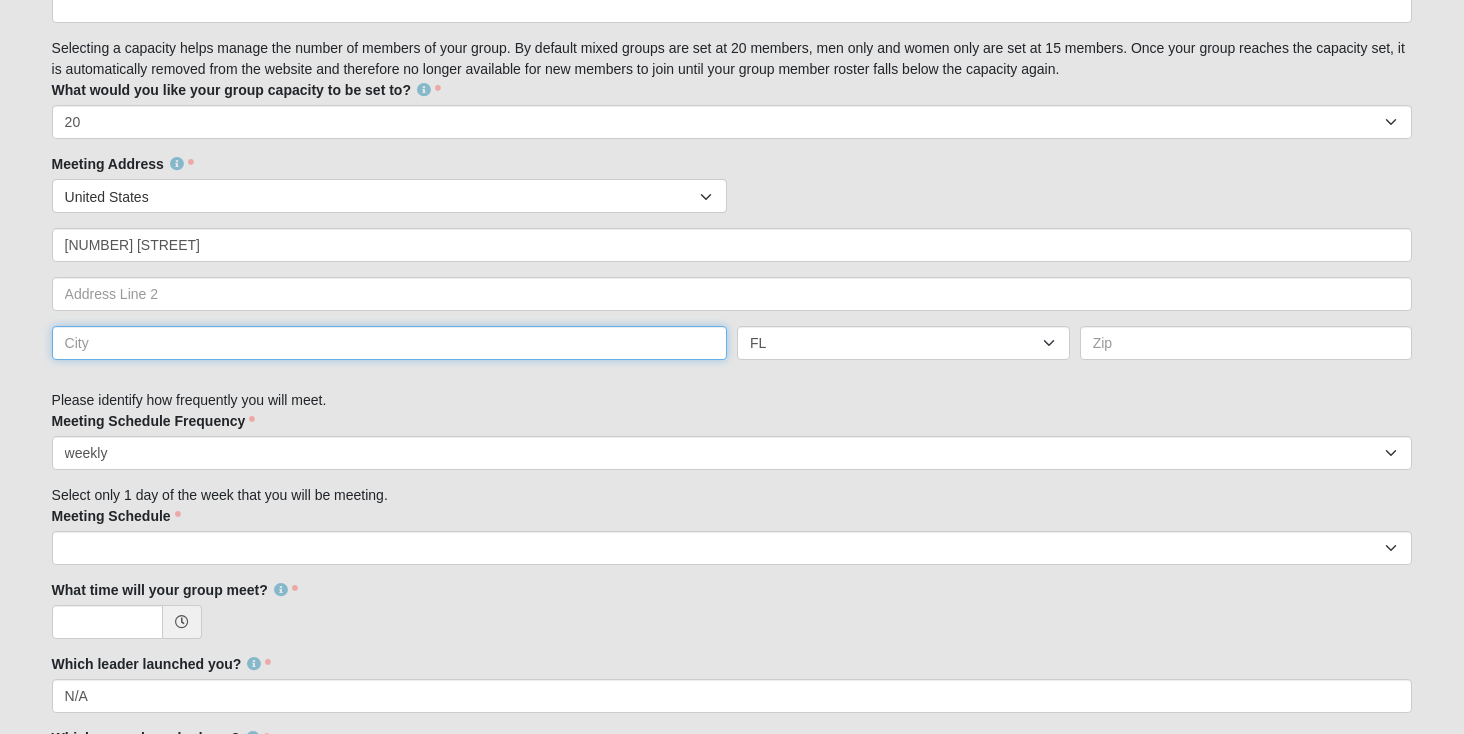 click at bounding box center (389, 343) 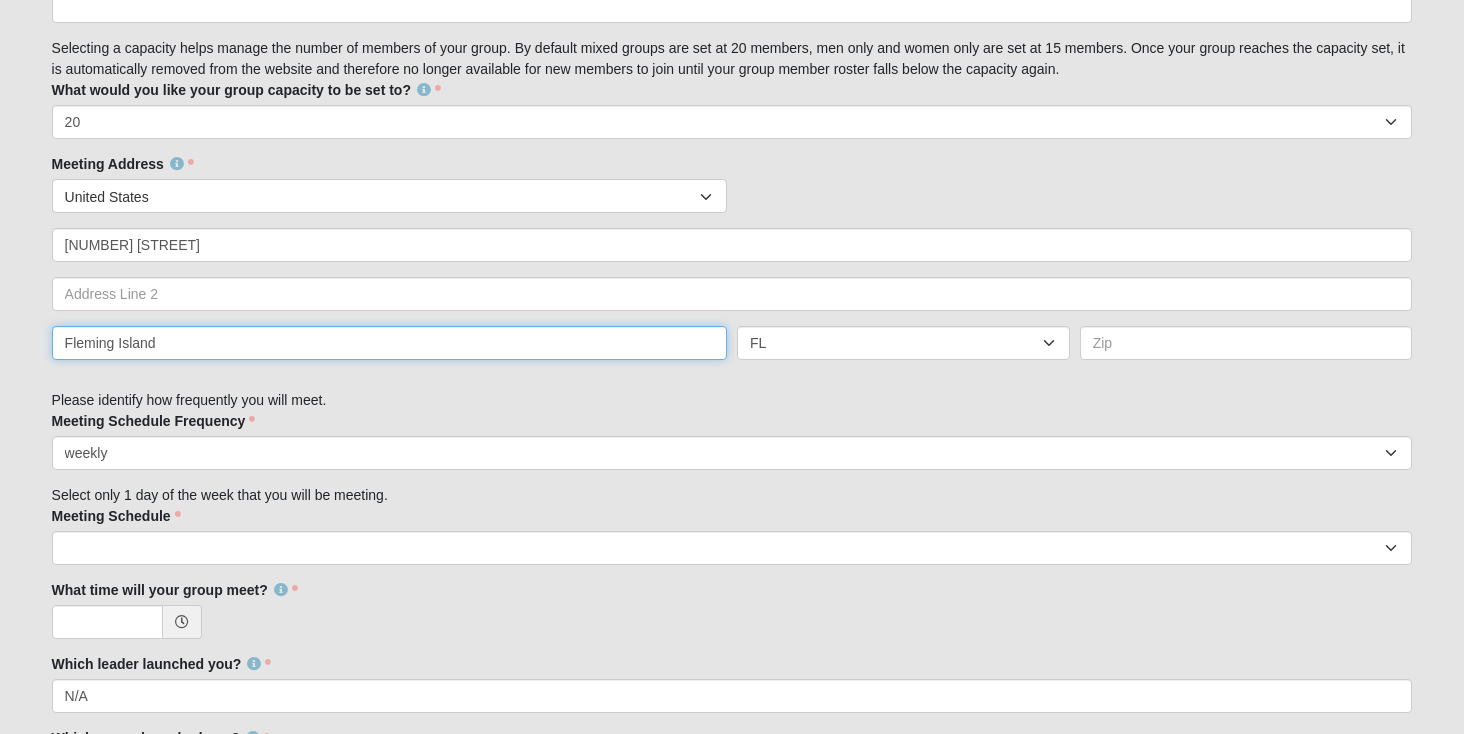 type on "Fleming Island" 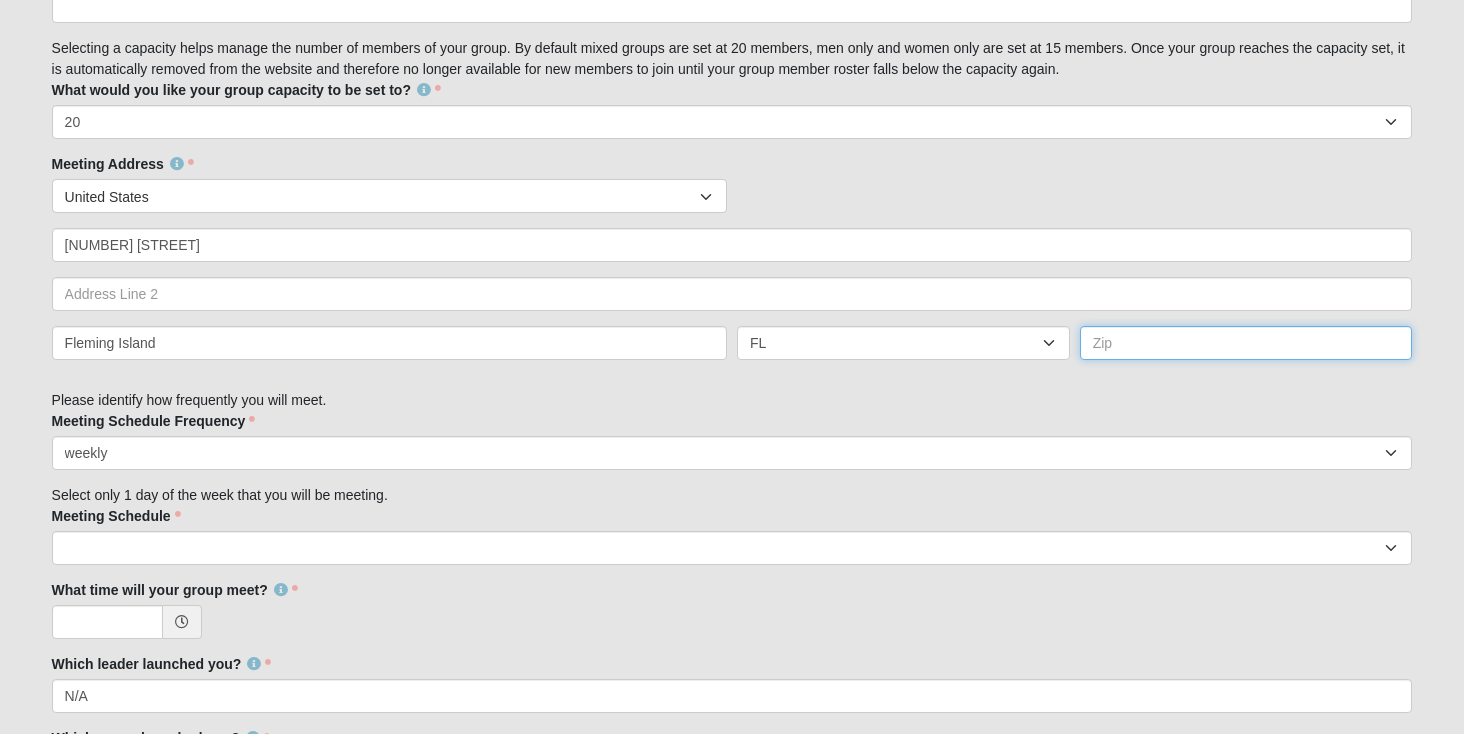 click at bounding box center (1246, 343) 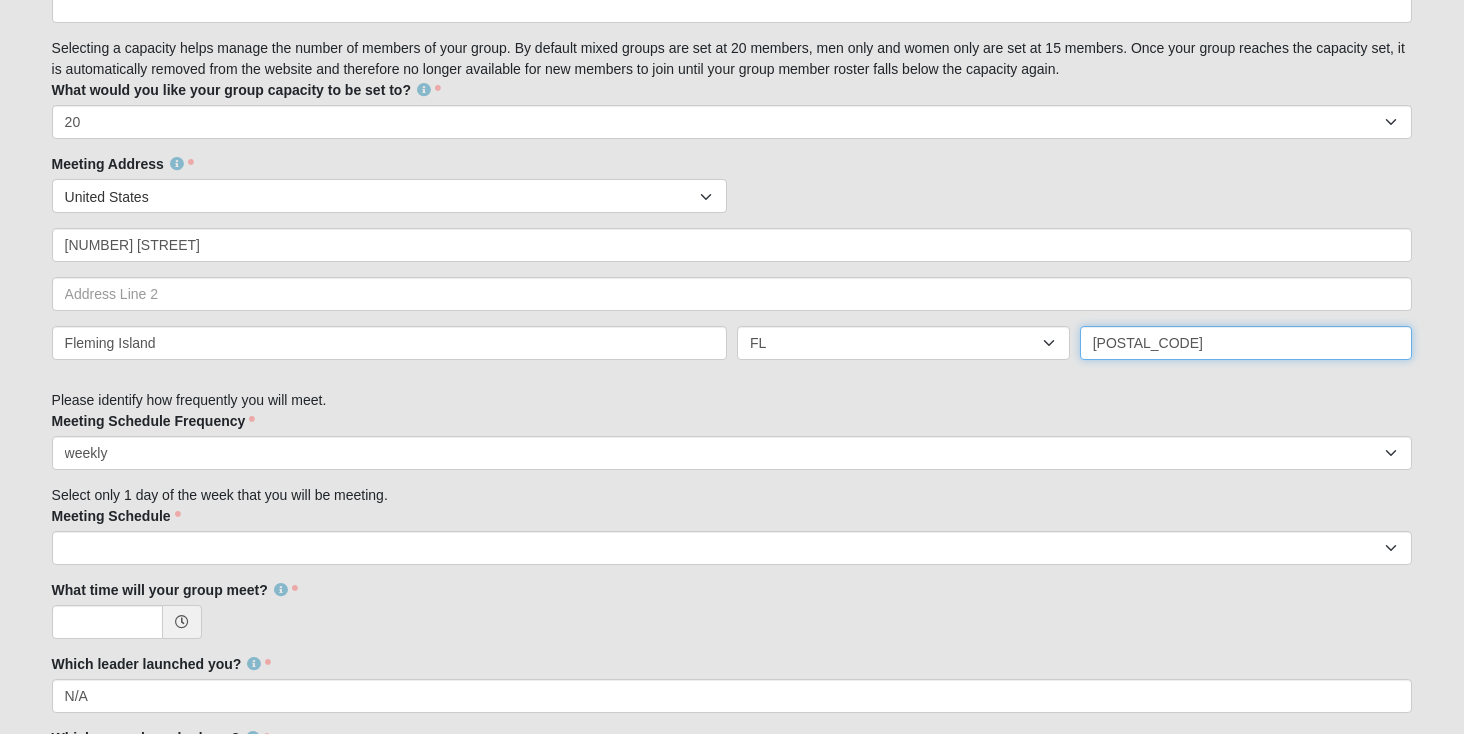 type on "[POSTAL_CODE]" 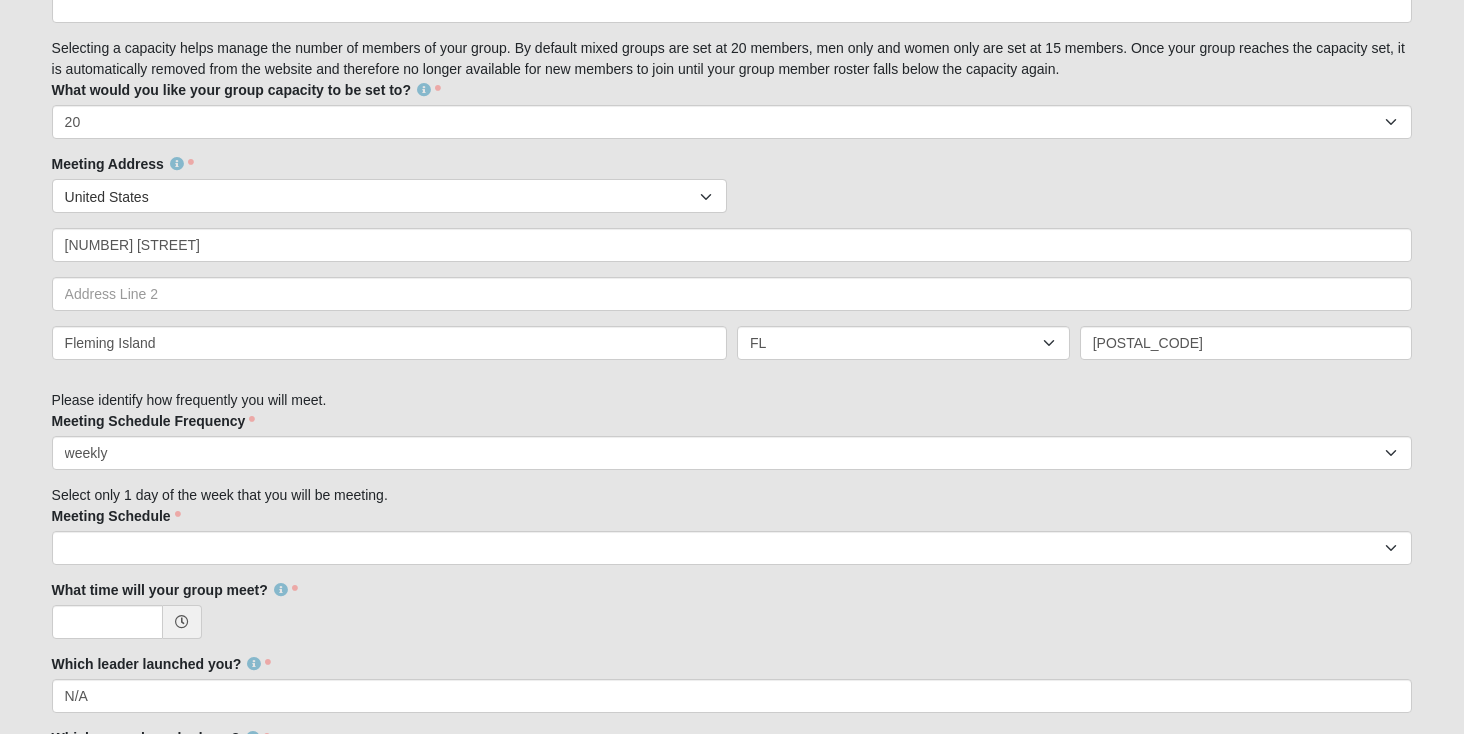 click on "Family Member to Register
Disciple Group Set Up Form
Thank you for your interest in leading a Church of Eleven22 disciple group.
Please complete the form in its entirety:
1. An address must be included for all groups because they are assigned a campus.
2. All of The Church of Eleven22 disciple groups utilize the weekly sermon-based curriculum.
3. Once you complete the form please allow a few days for your group to be created in our ROCK system.
4. If you have any questions please email disciplegroups@coe22.com
First Name
[FIRST]
First Name is required.
Last Name
[LAST]
Last Name is required.
Email
[EMAIL]
Email address is not valid" at bounding box center [732, 266] 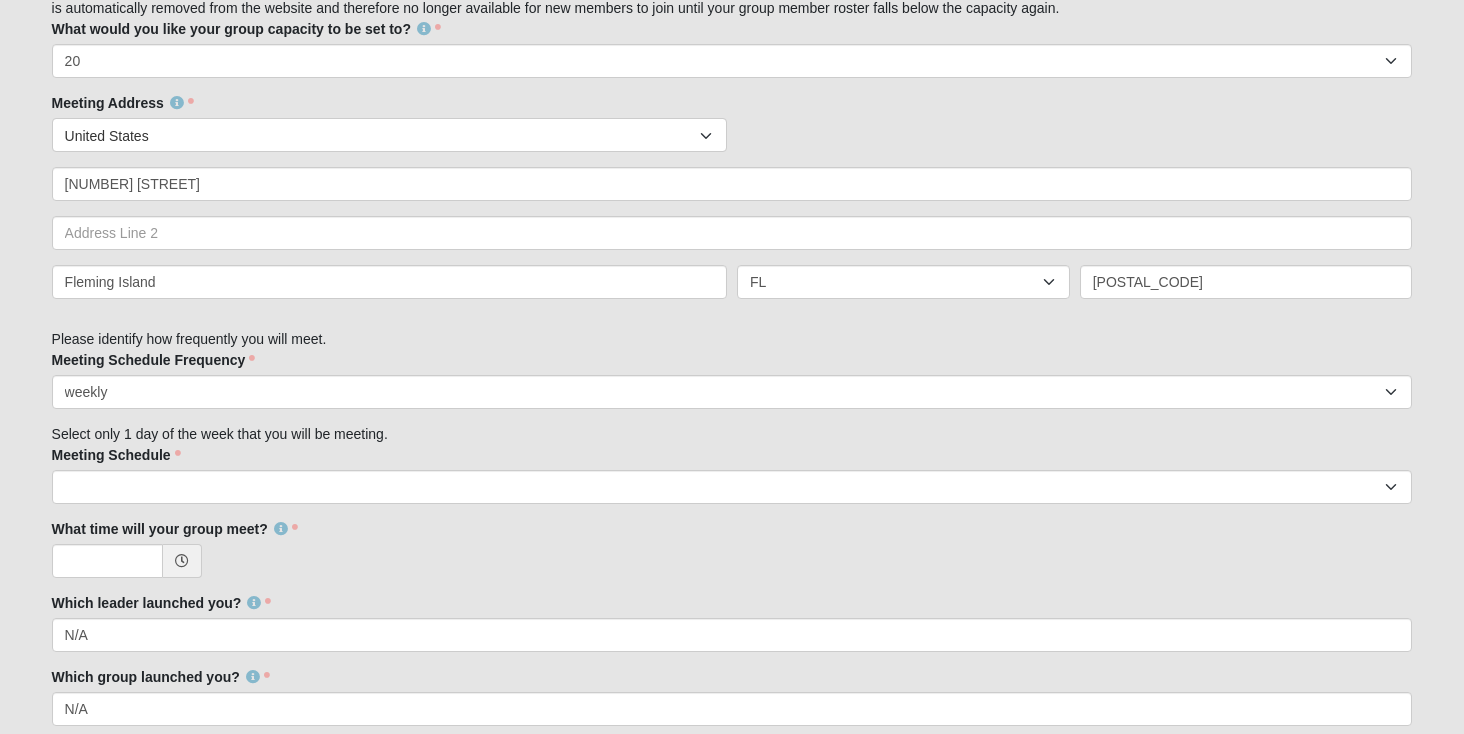 scroll, scrollTop: 1016, scrollLeft: 0, axis: vertical 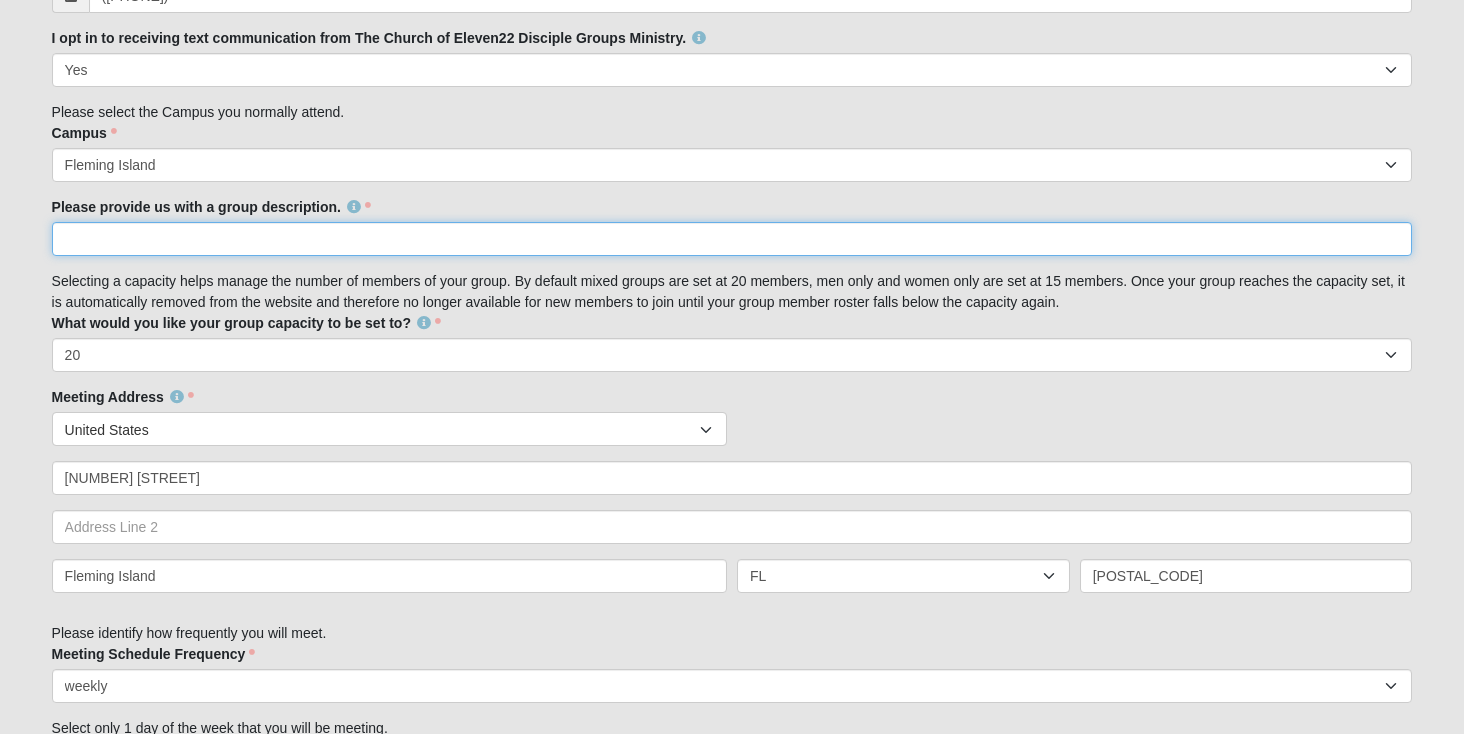 click on "Please provide us with a group description." at bounding box center [732, 239] 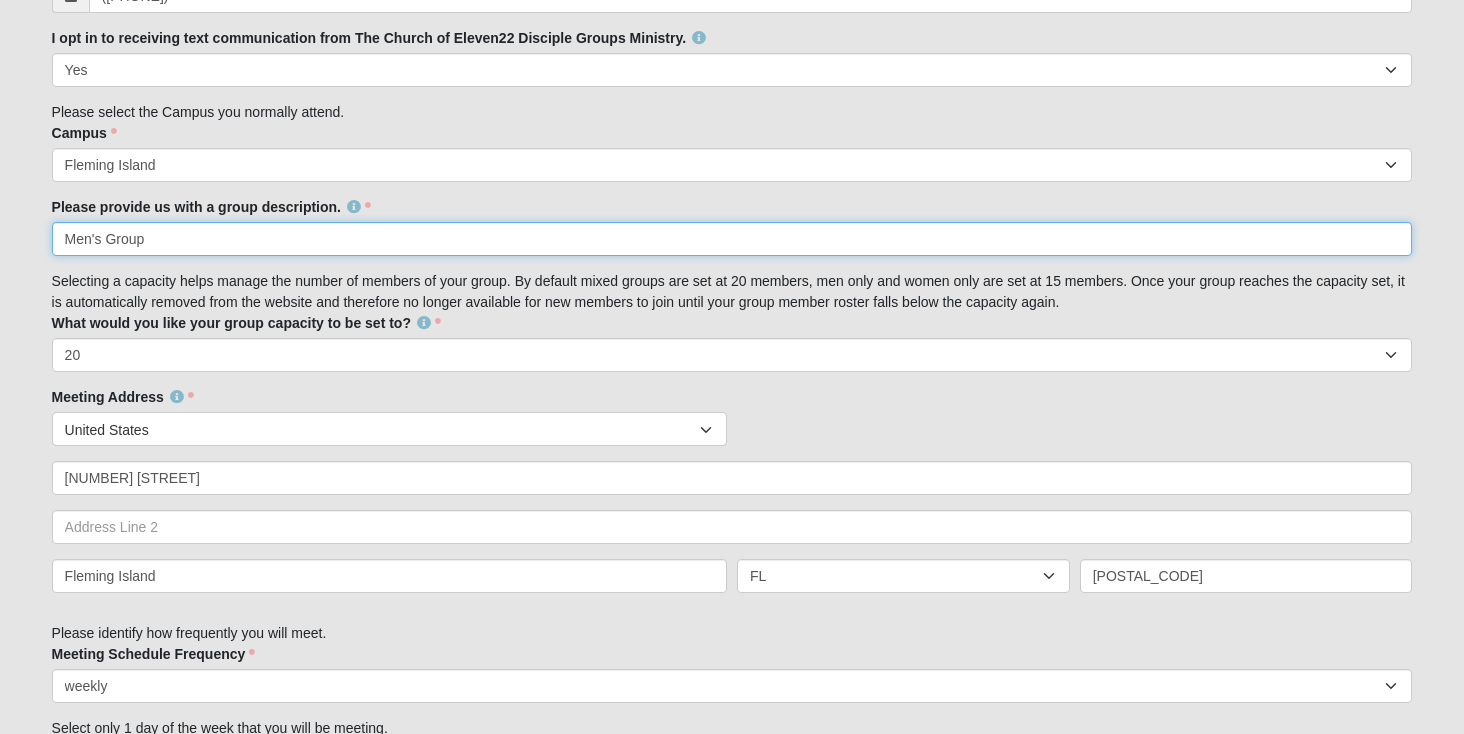 type on "Men's Group" 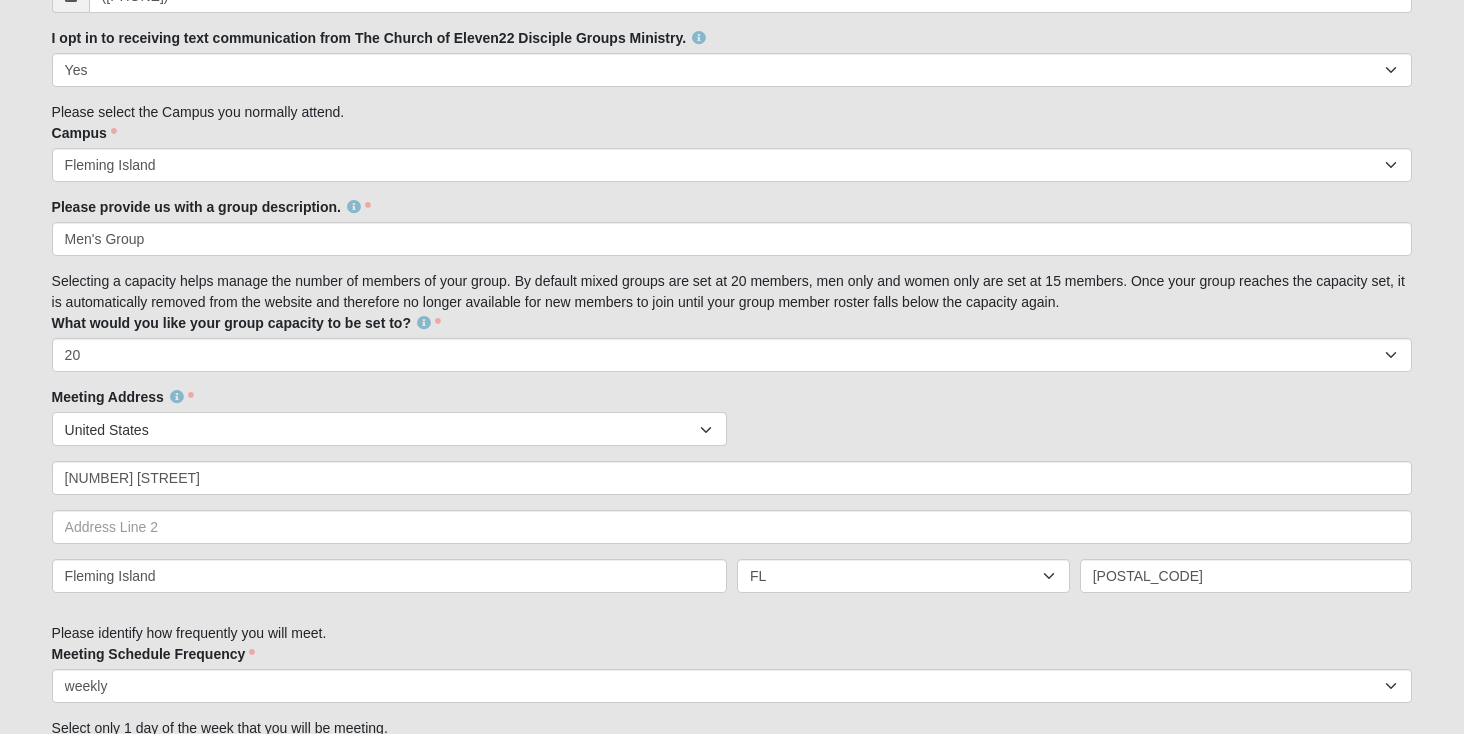 click on "Get Your Swag code" at bounding box center (464, 1626) 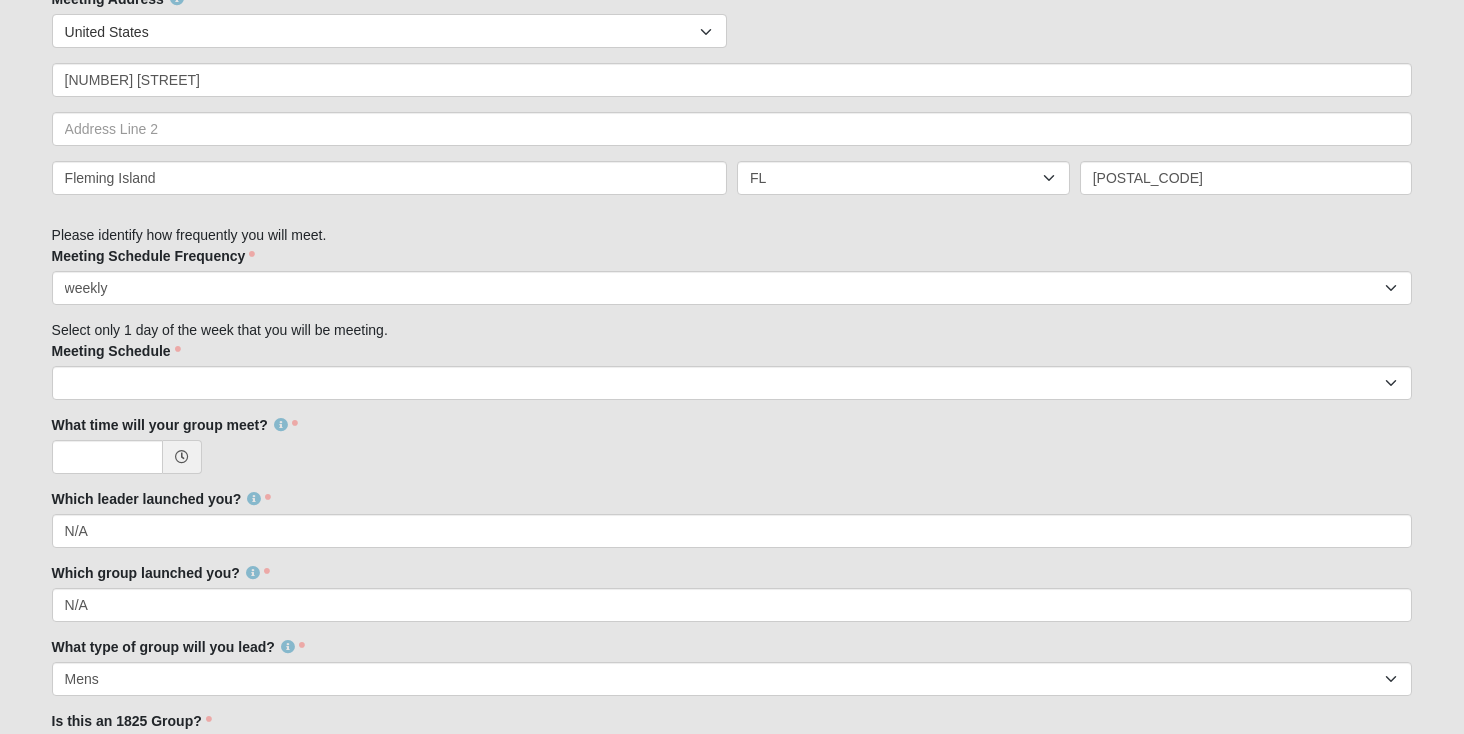 scroll, scrollTop: 1143, scrollLeft: 0, axis: vertical 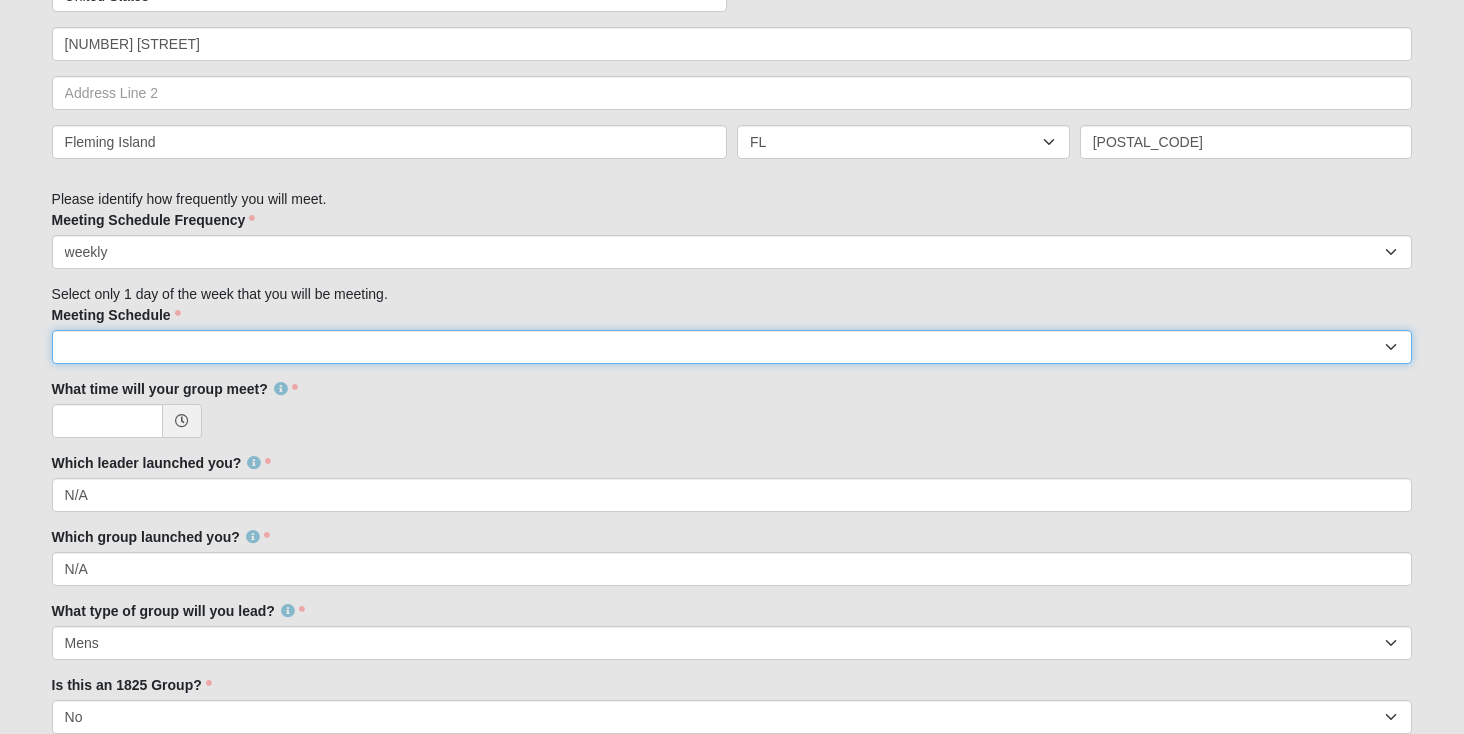 select on "1" 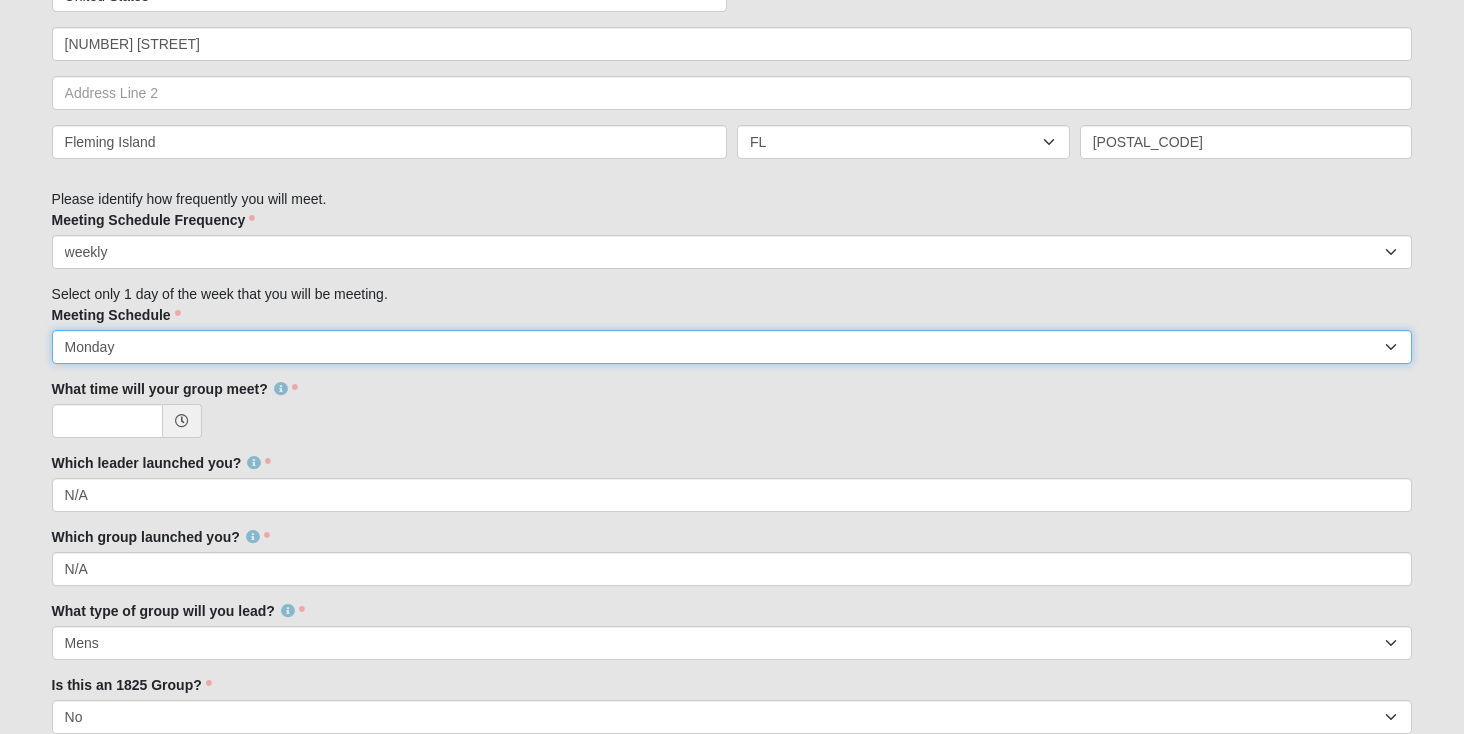 click on "Monday" at bounding box center (0, 0) 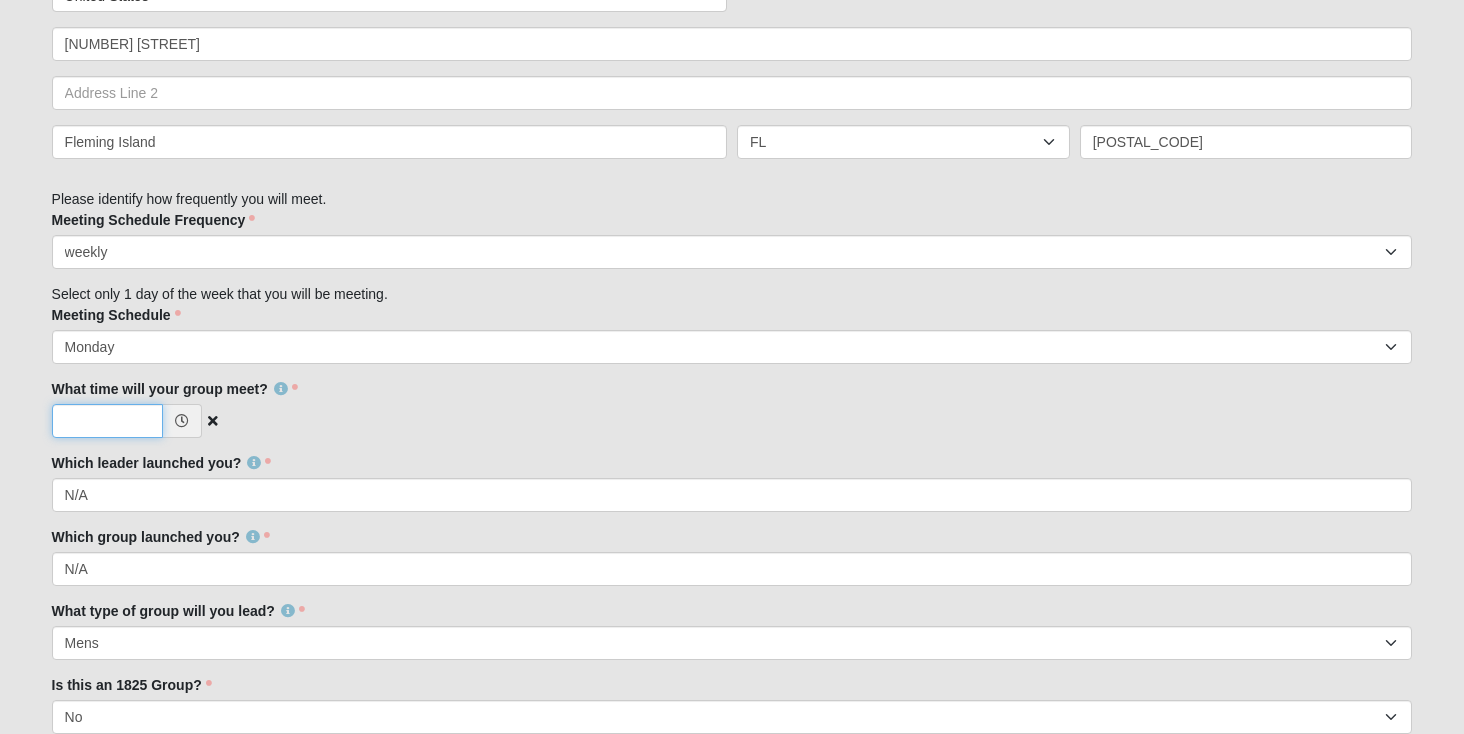 click on "What time will your group meet?" at bounding box center (107, 421) 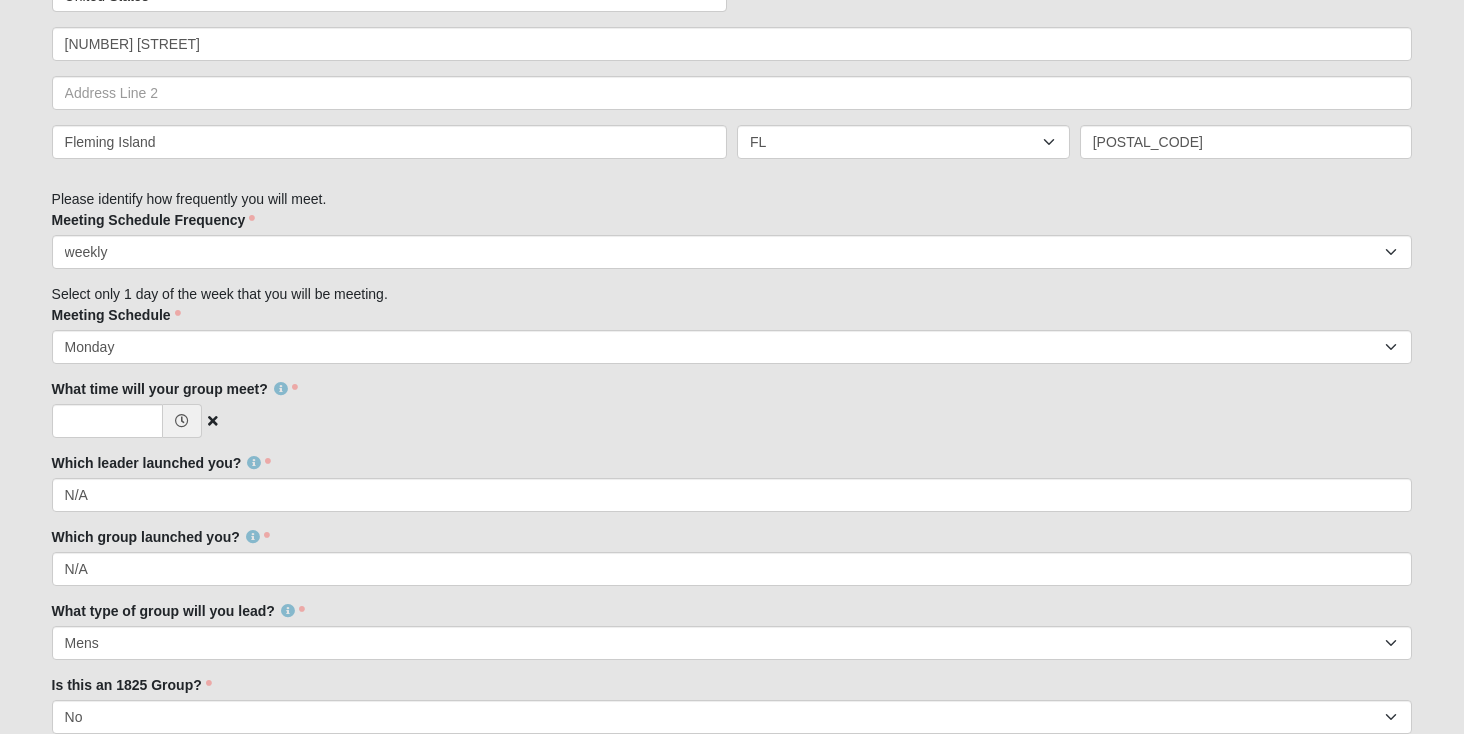 click at bounding box center [182, 421] 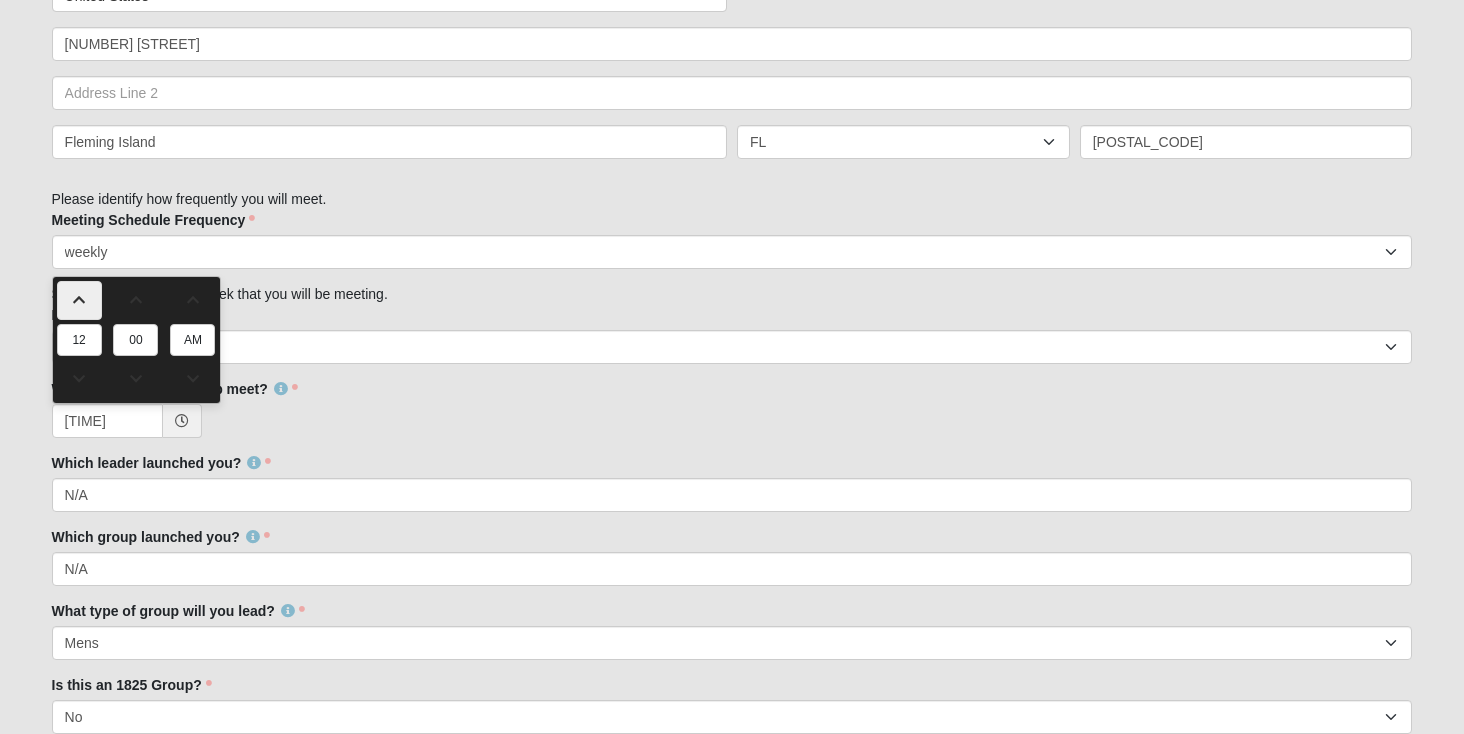 click at bounding box center (79, 300) 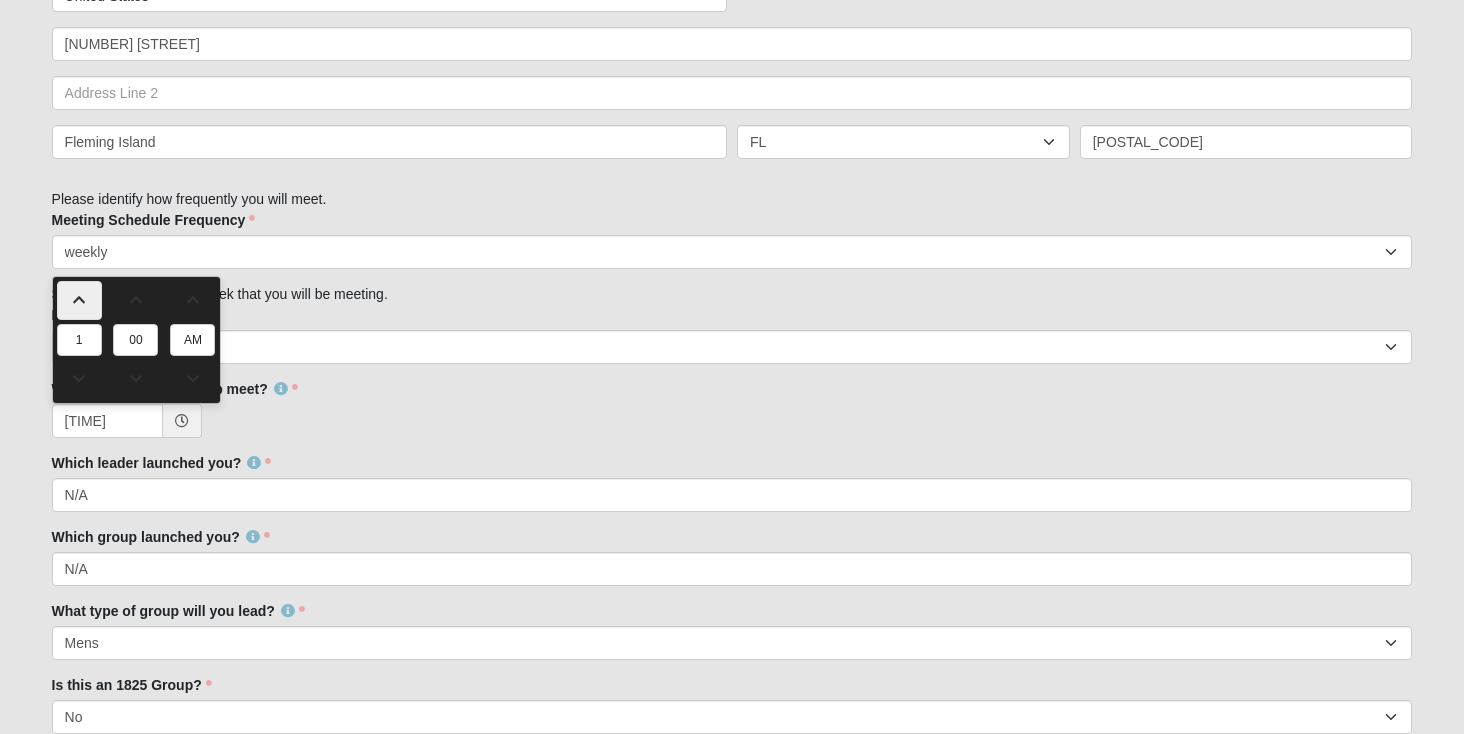click at bounding box center (79, 300) 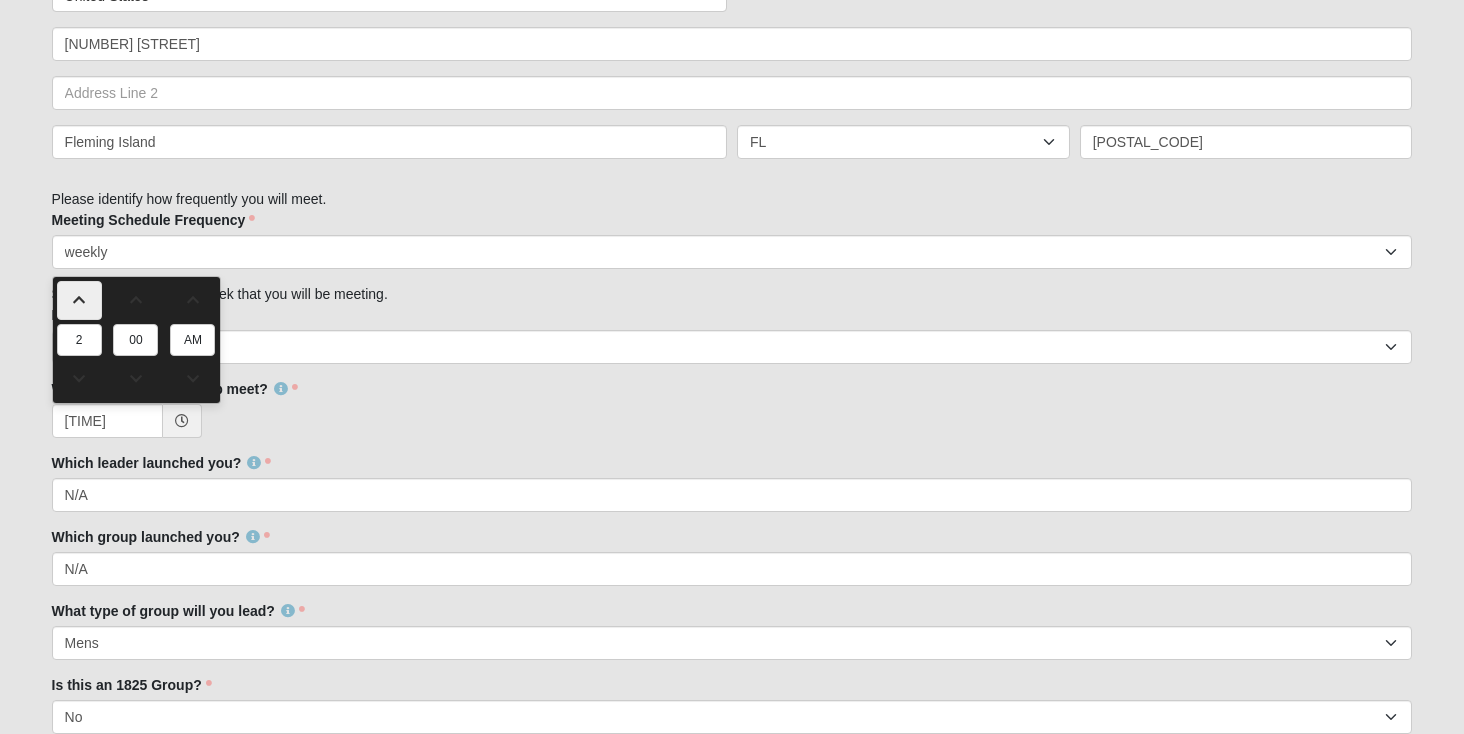 click at bounding box center [79, 300] 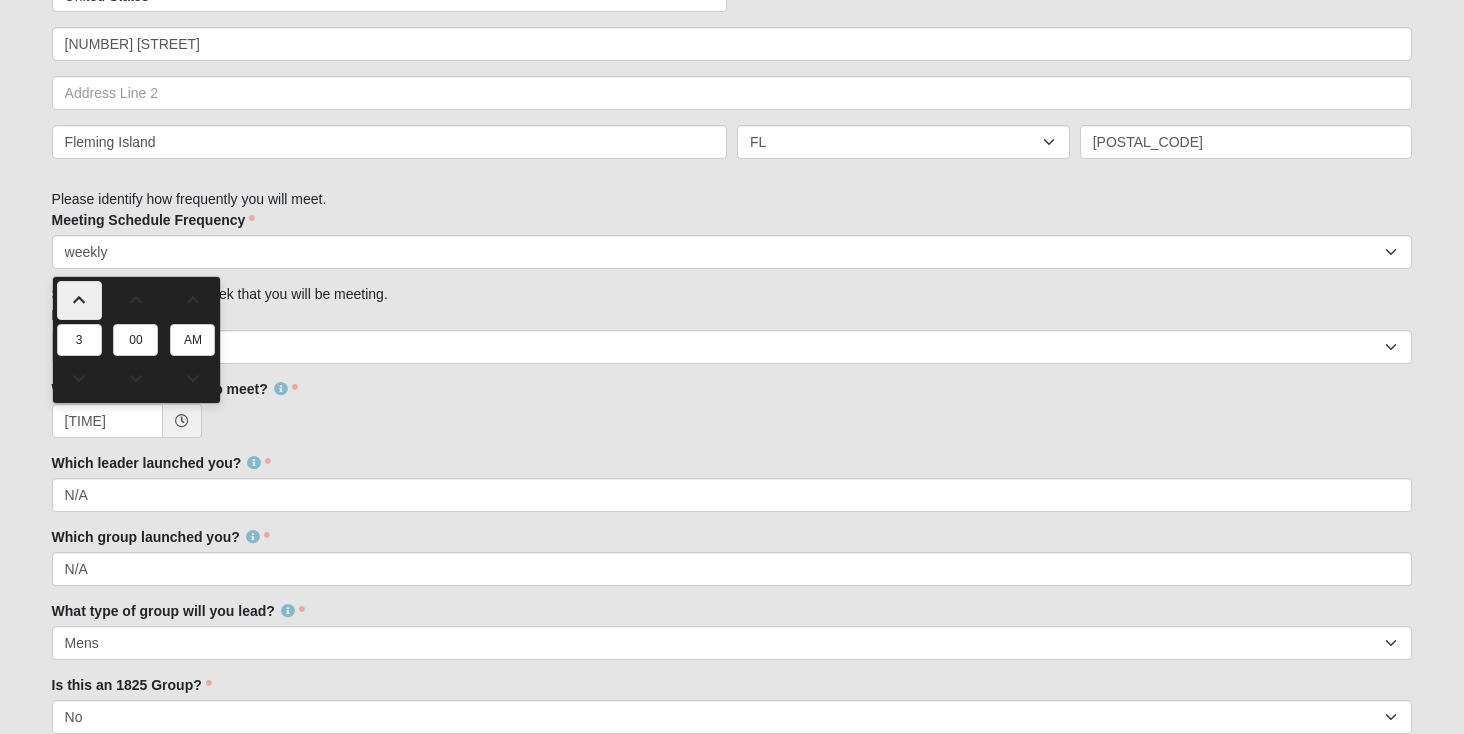 click at bounding box center (79, 300) 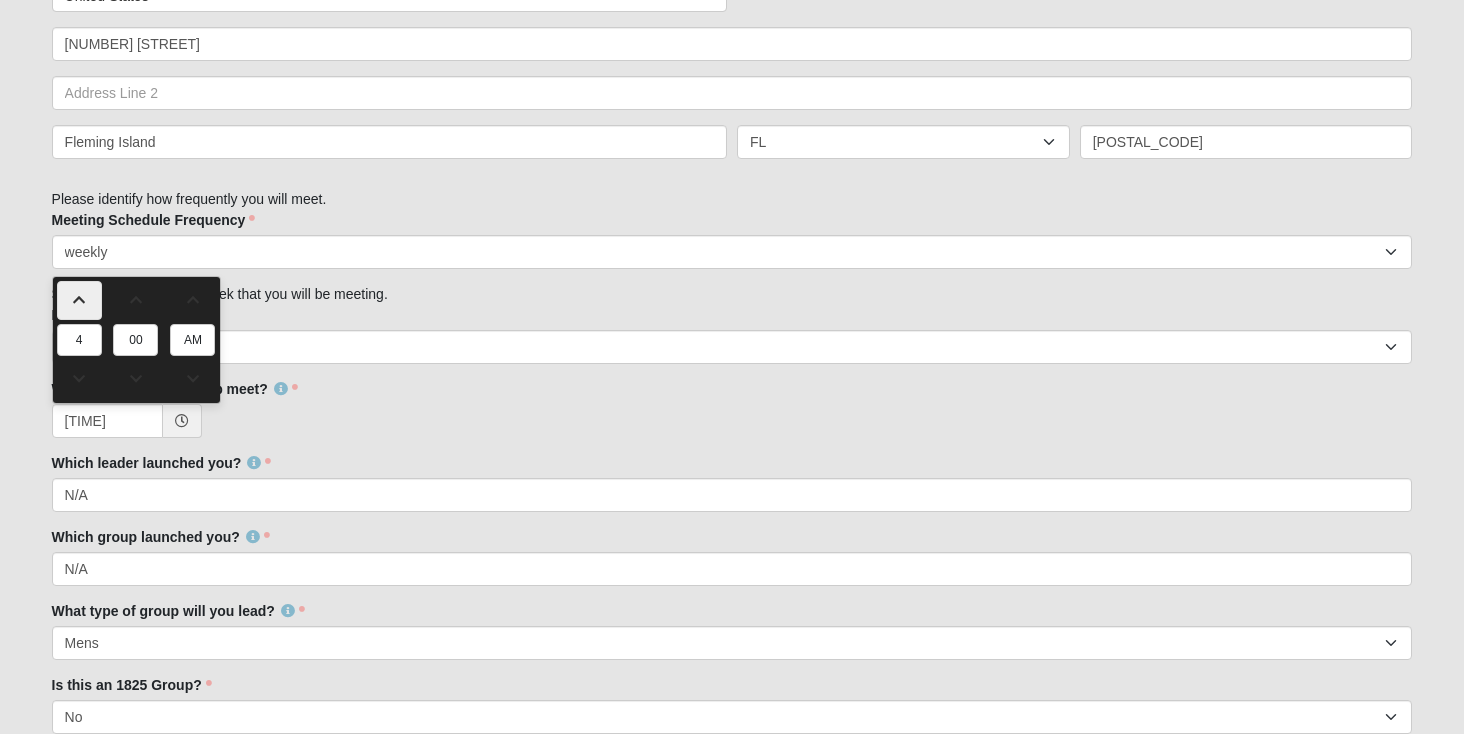 click at bounding box center [79, 300] 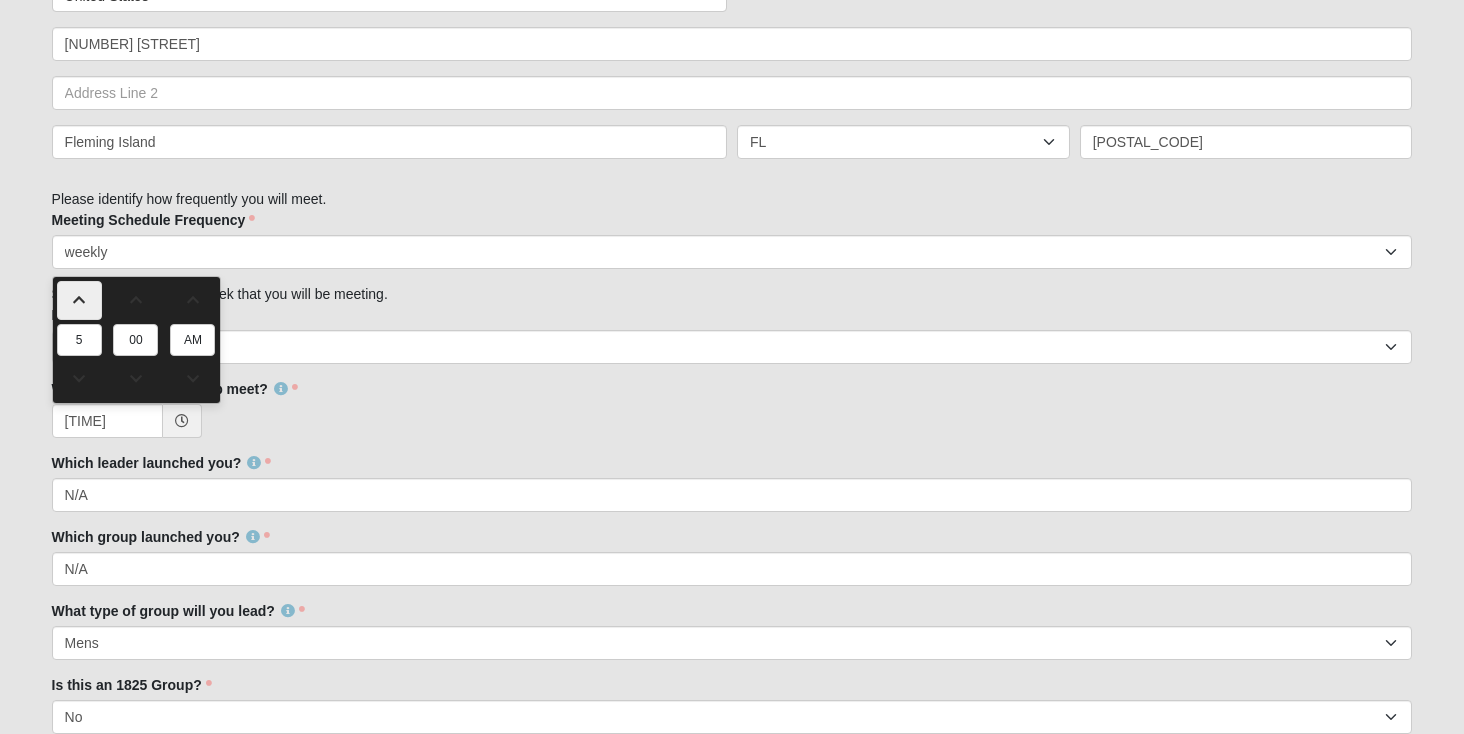 click at bounding box center (79, 300) 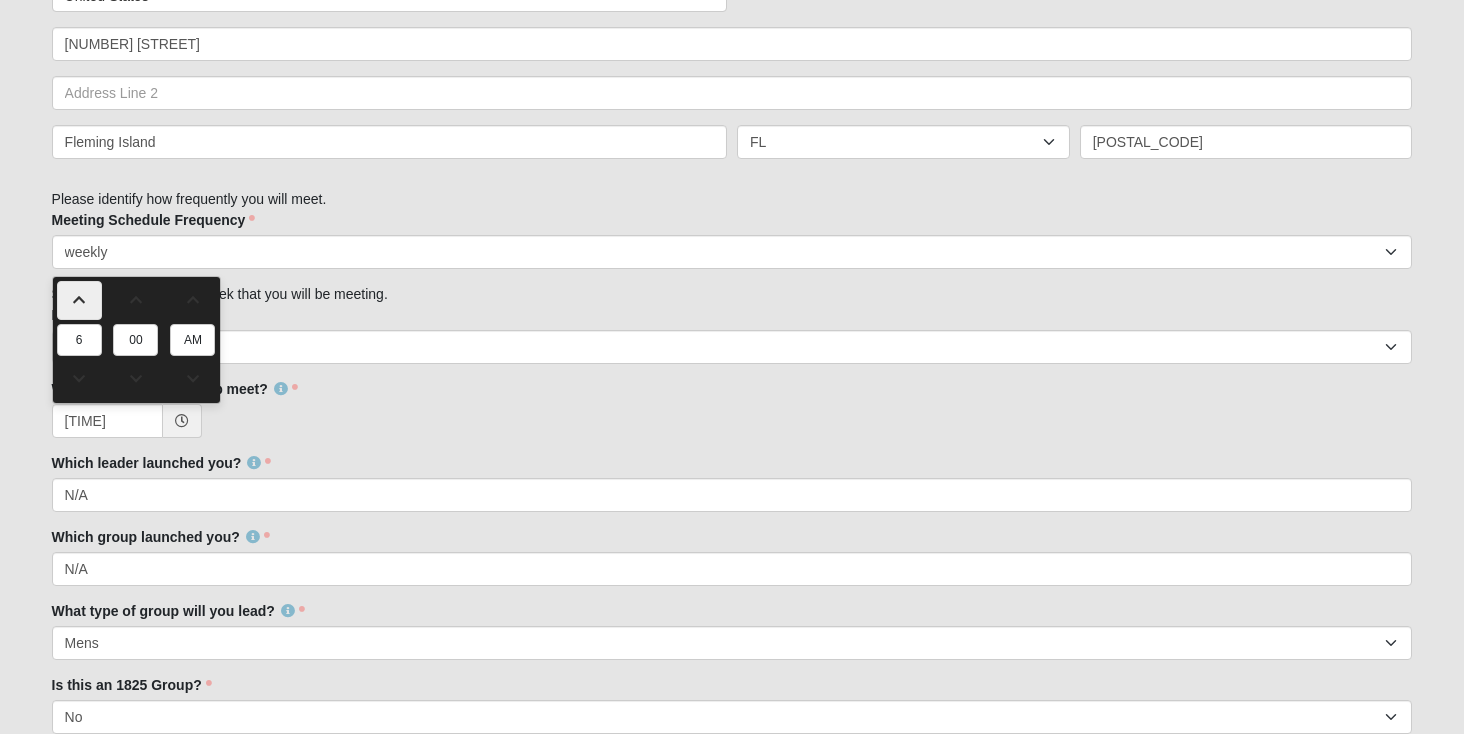 click at bounding box center (79, 300) 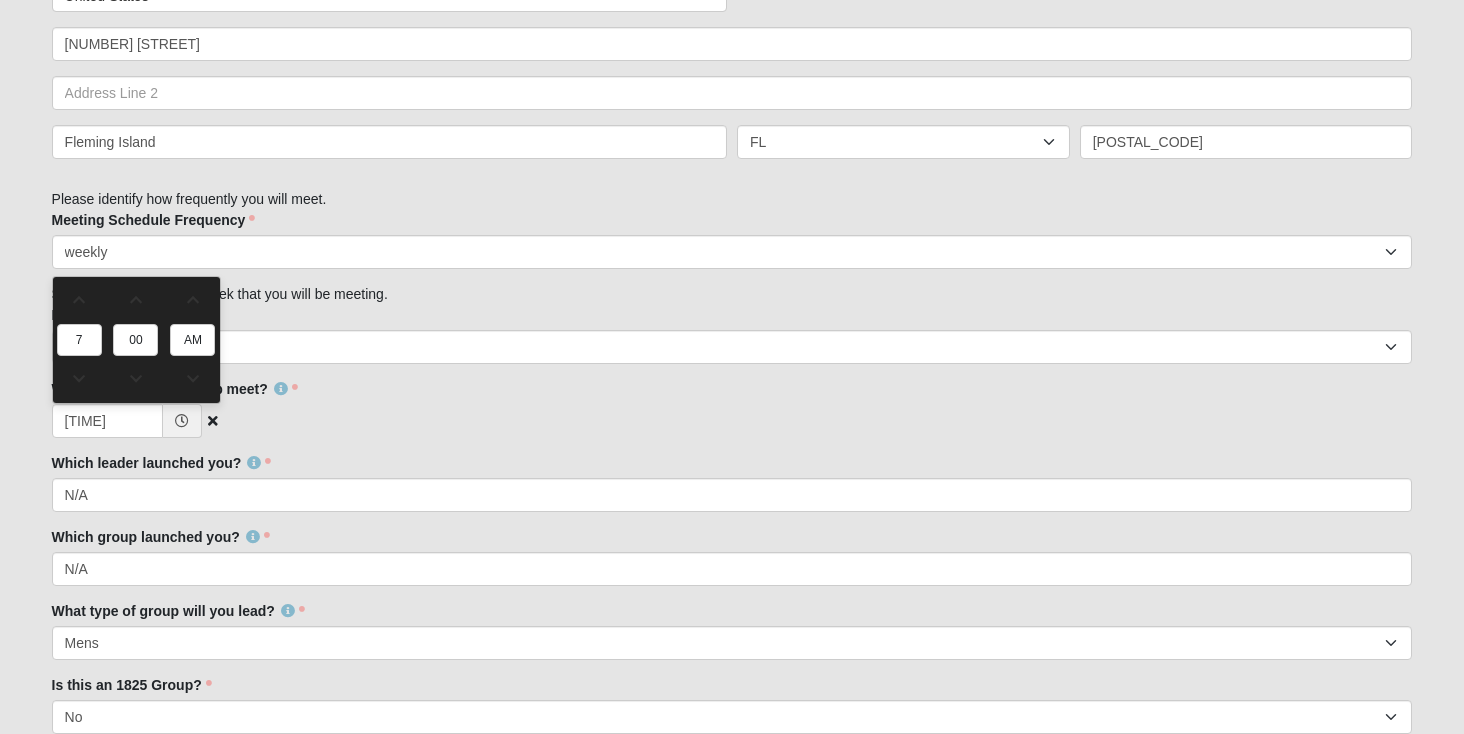 click on "[TIME]" at bounding box center [732, 421] 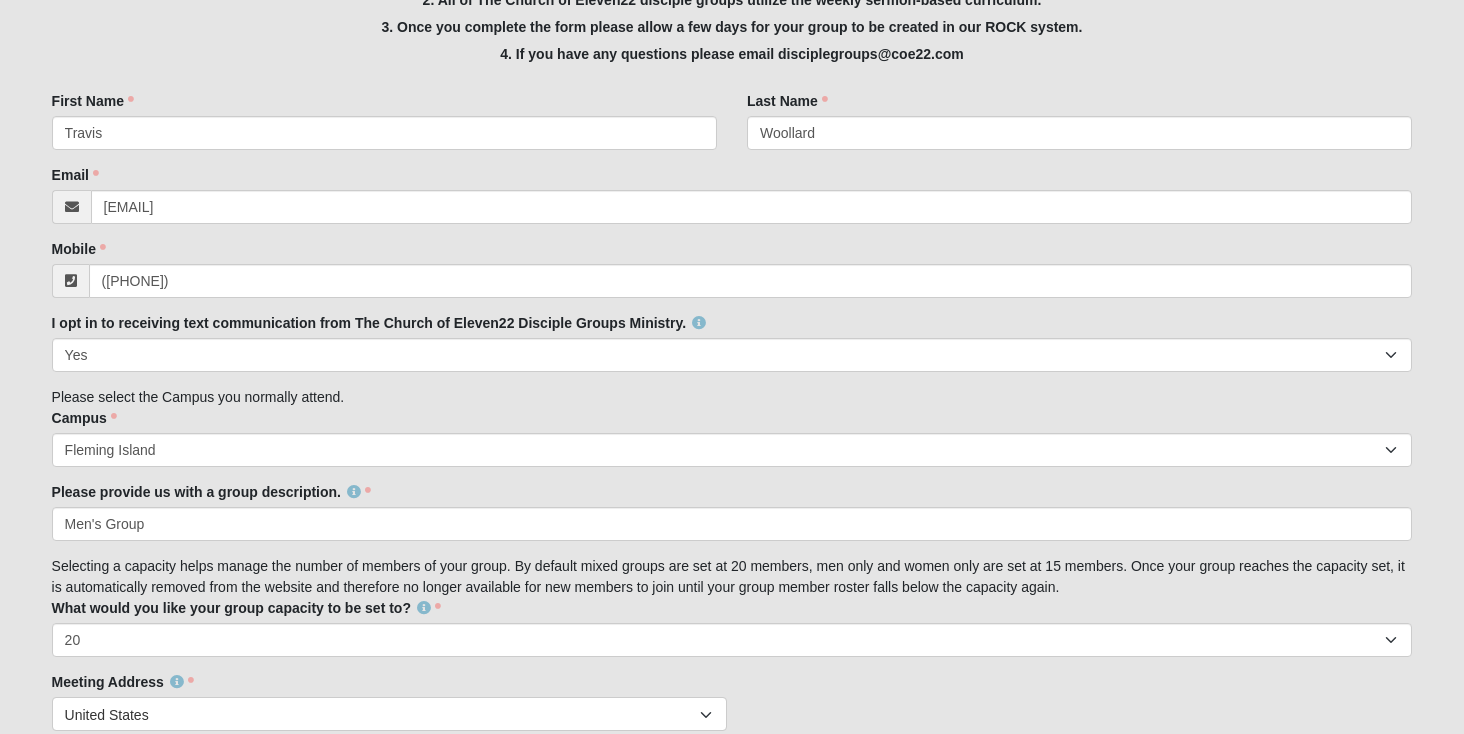 scroll, scrollTop: 425, scrollLeft: 0, axis: vertical 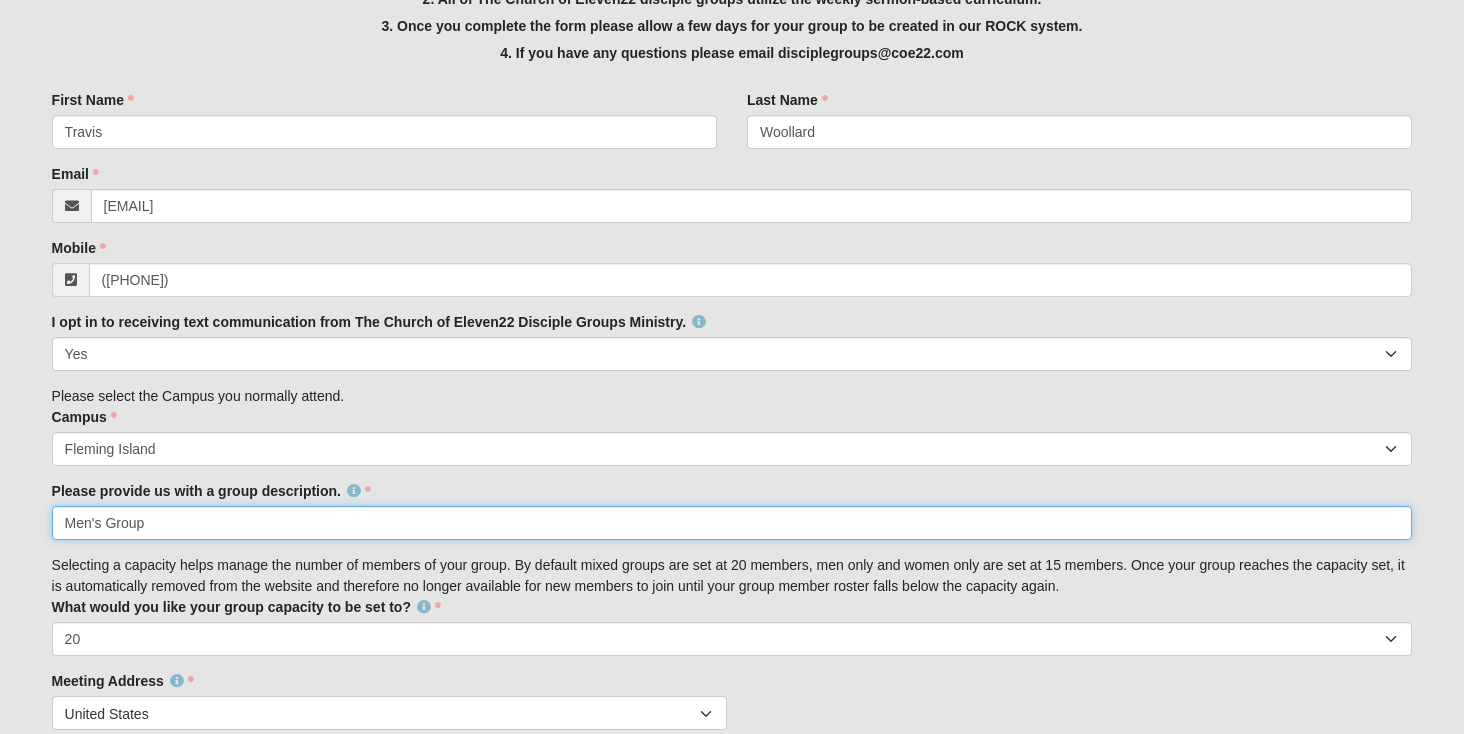 click on "Men's Group" at bounding box center (732, 523) 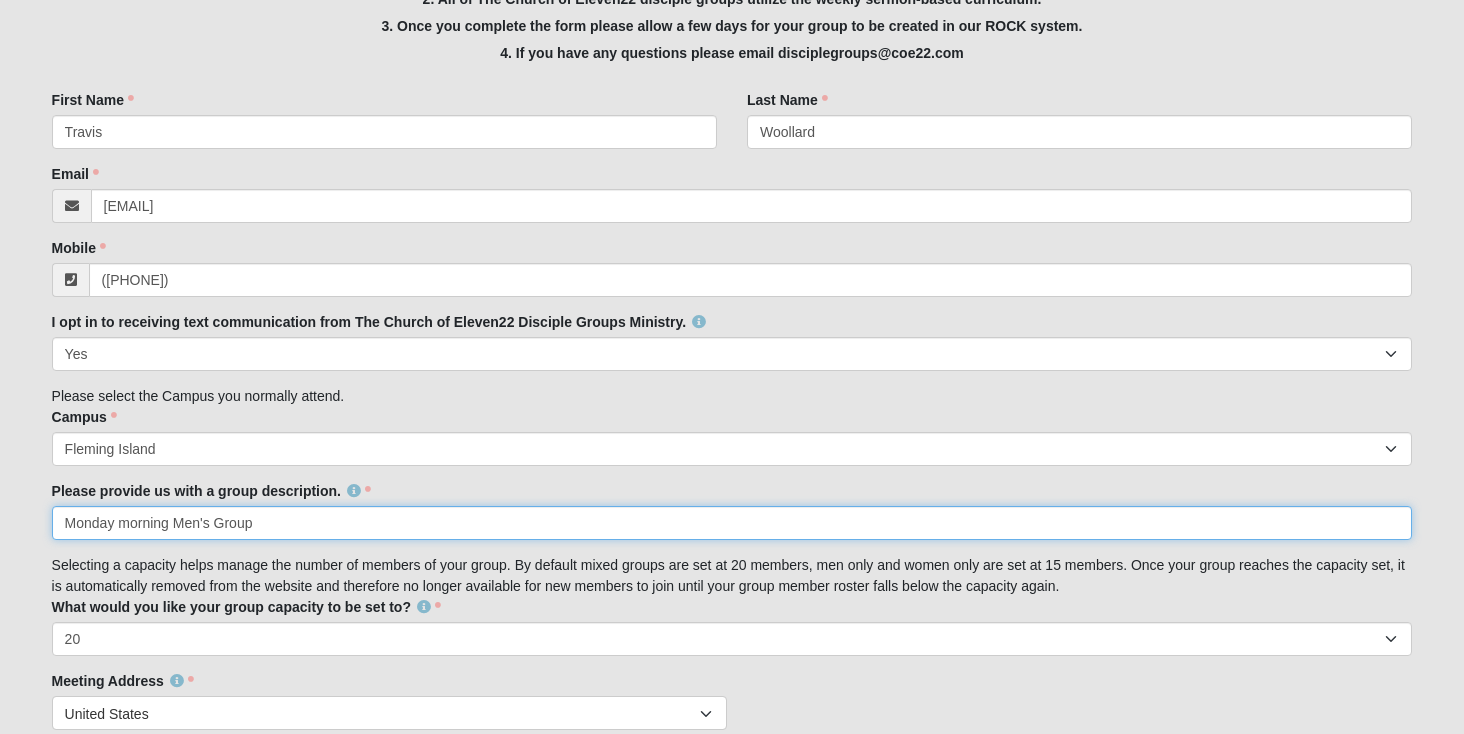 click on "Monday morning Men's Group" at bounding box center [732, 523] 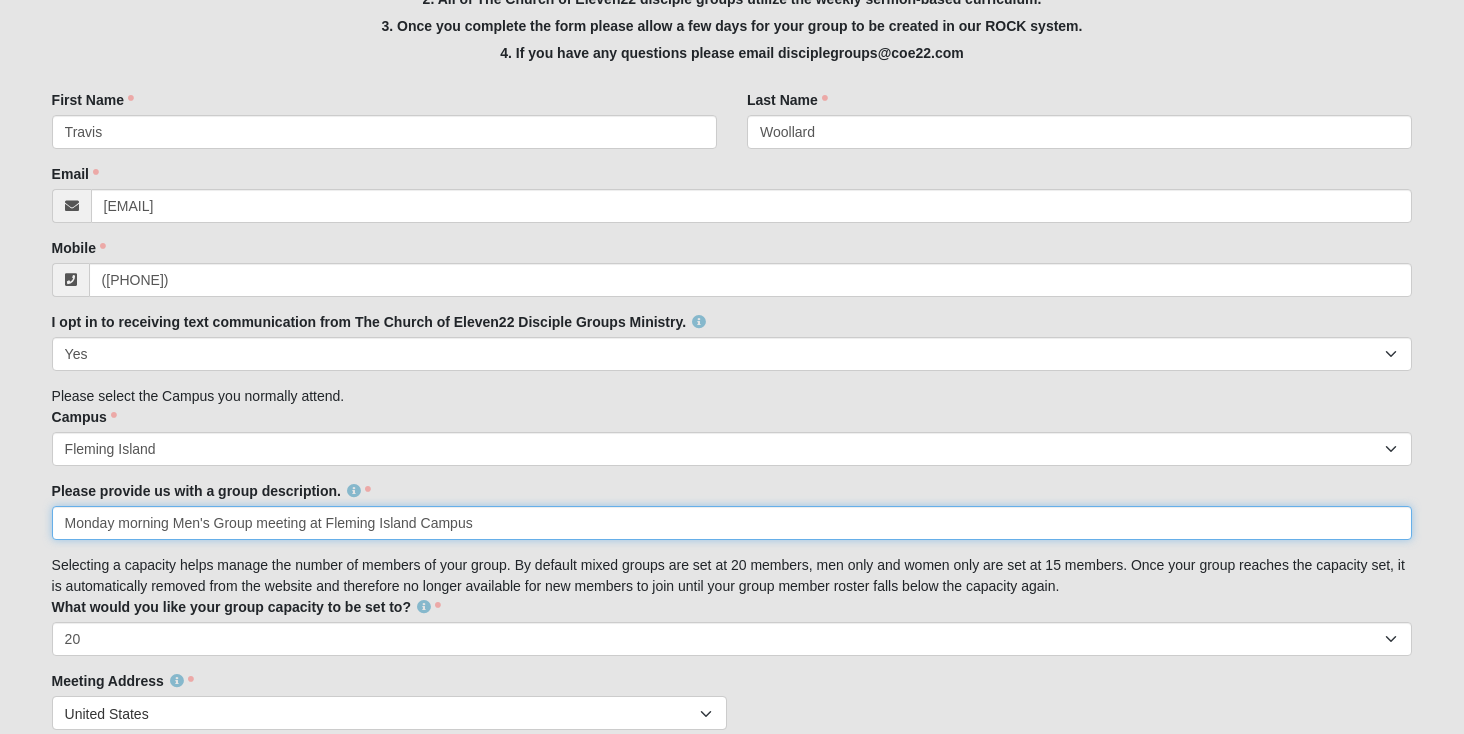 type on "Monday morning Men's Group meeting at Fleming Island Campus" 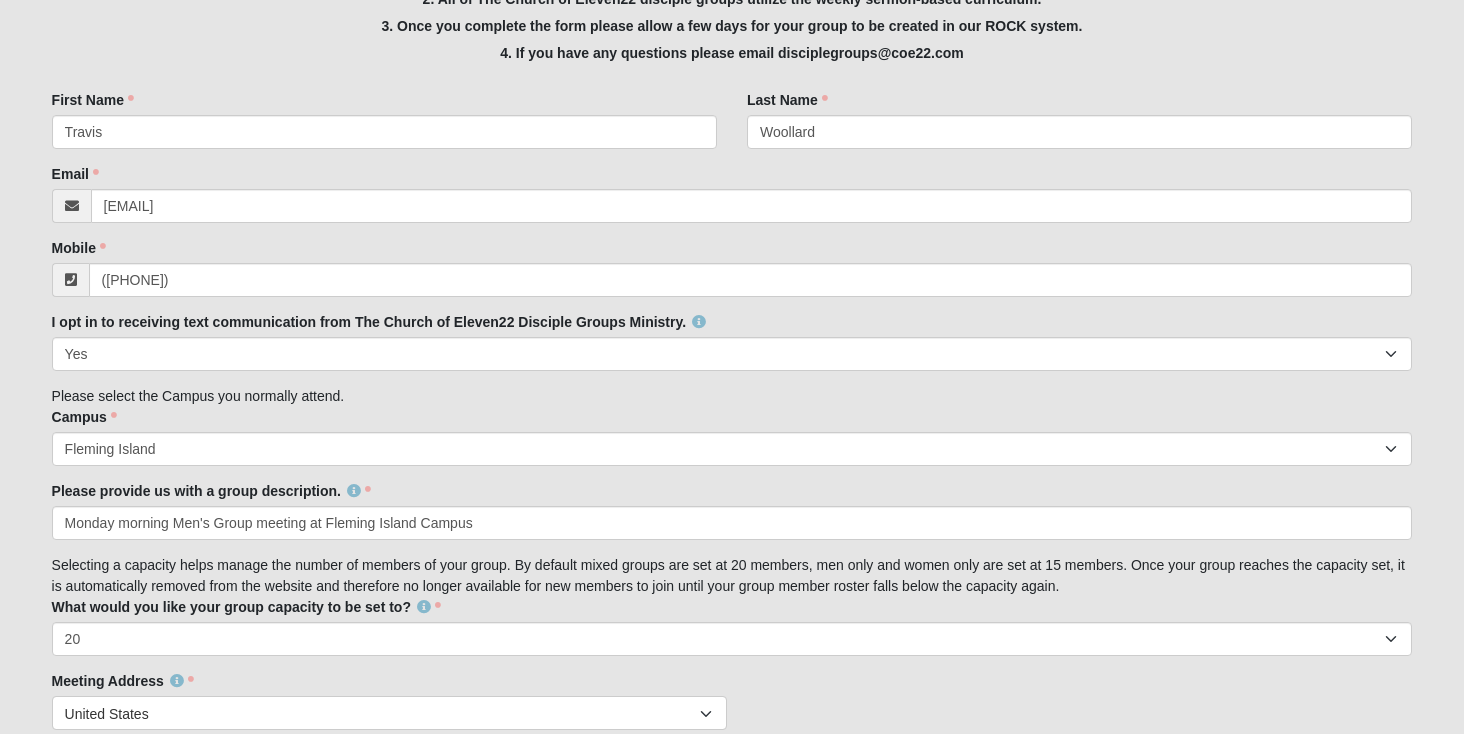 click on "Family Member to Register
Disciple Group Set Up Form
Thank you for your interest in leading a Church of Eleven22 disciple group.
Please complete the form in its entirety:
1. An address must be included for all groups because they are assigned a campus.
2. All of The Church of Eleven22 disciple groups utilize the weekly sermon-based curriculum.
3. Once you complete the form please allow a few days for your group to be created in our ROCK system.
4. If you have any questions please email disciplegroups@coe22.com
First Name
[FIRST]
First Name is required.
Last Name
[LAST]
Last Name is required.
Email
[EMAIL]
Email address is not valid" at bounding box center [732, 783] 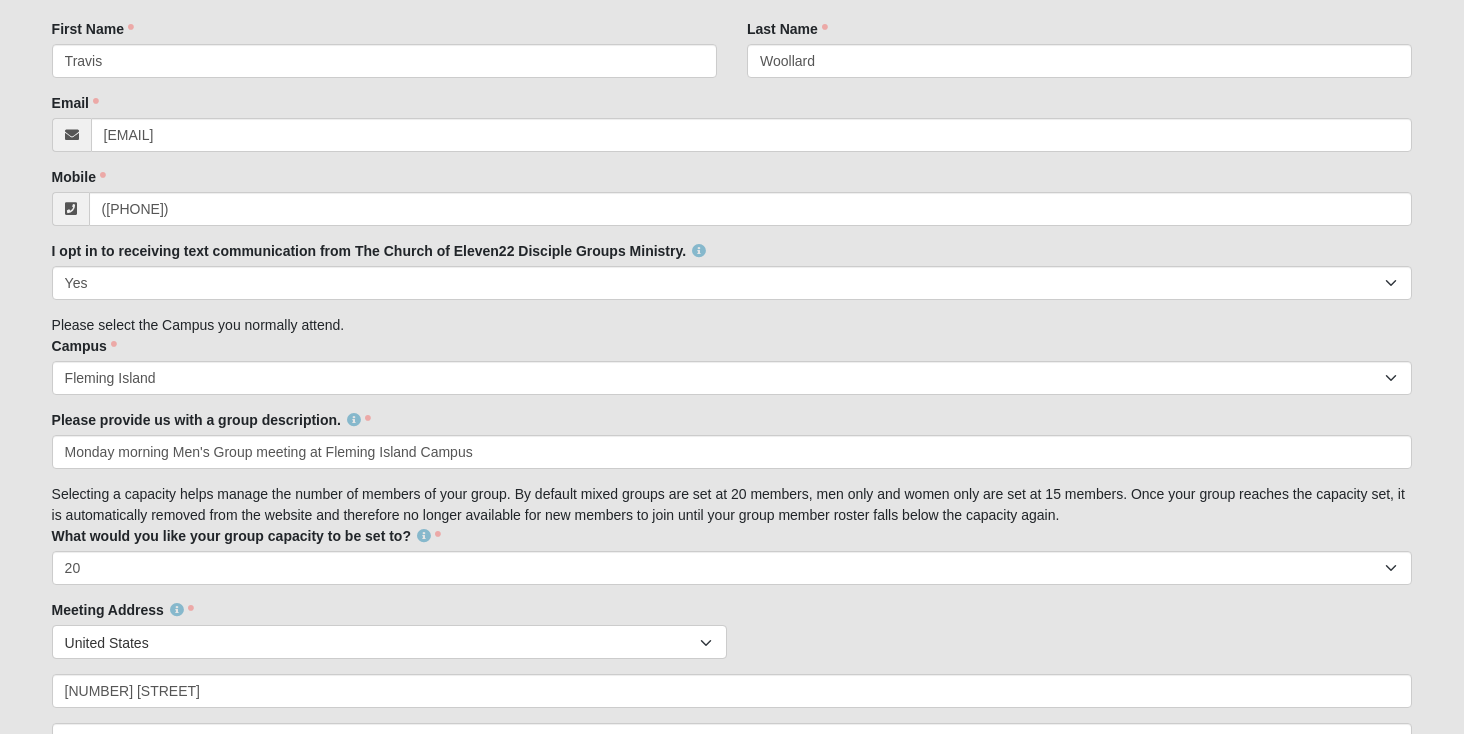 scroll, scrollTop: 506, scrollLeft: 0, axis: vertical 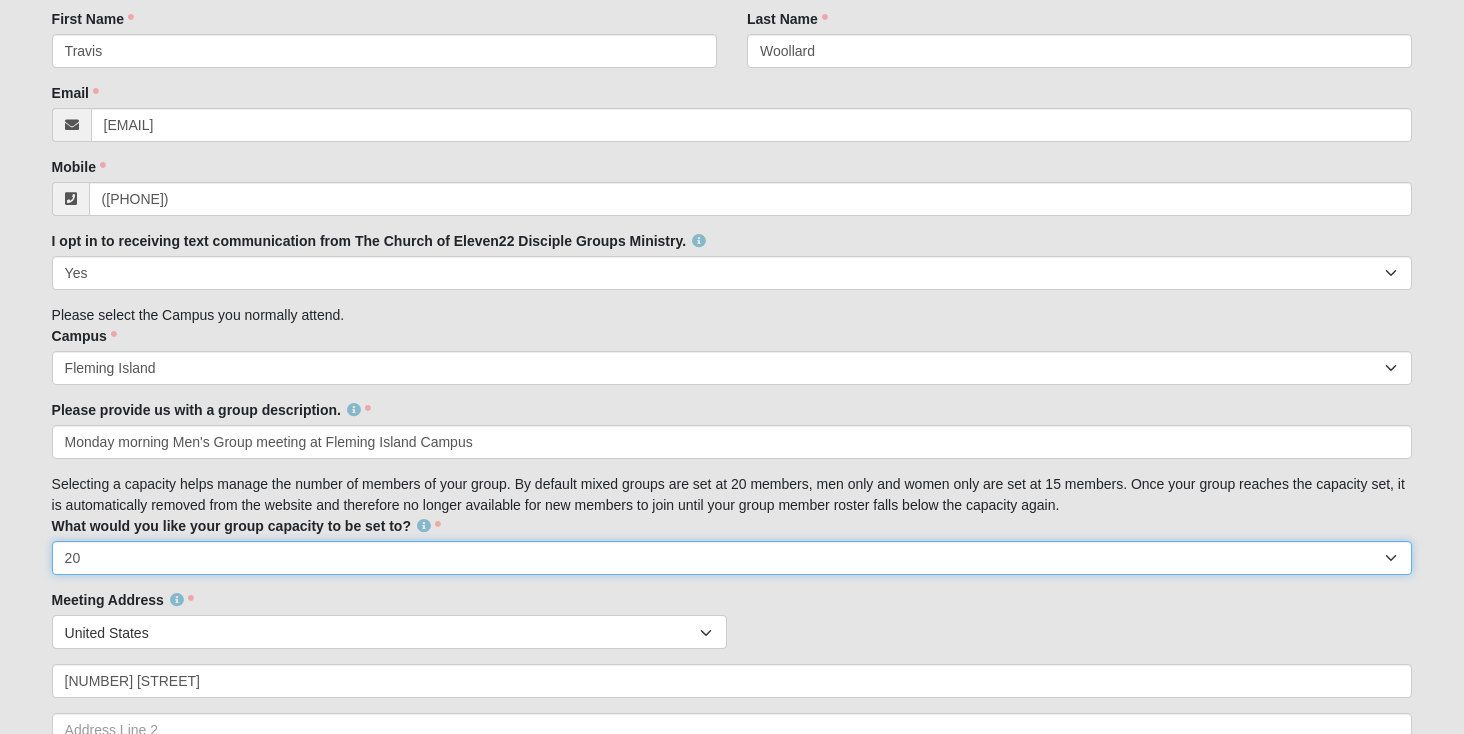 select on "15" 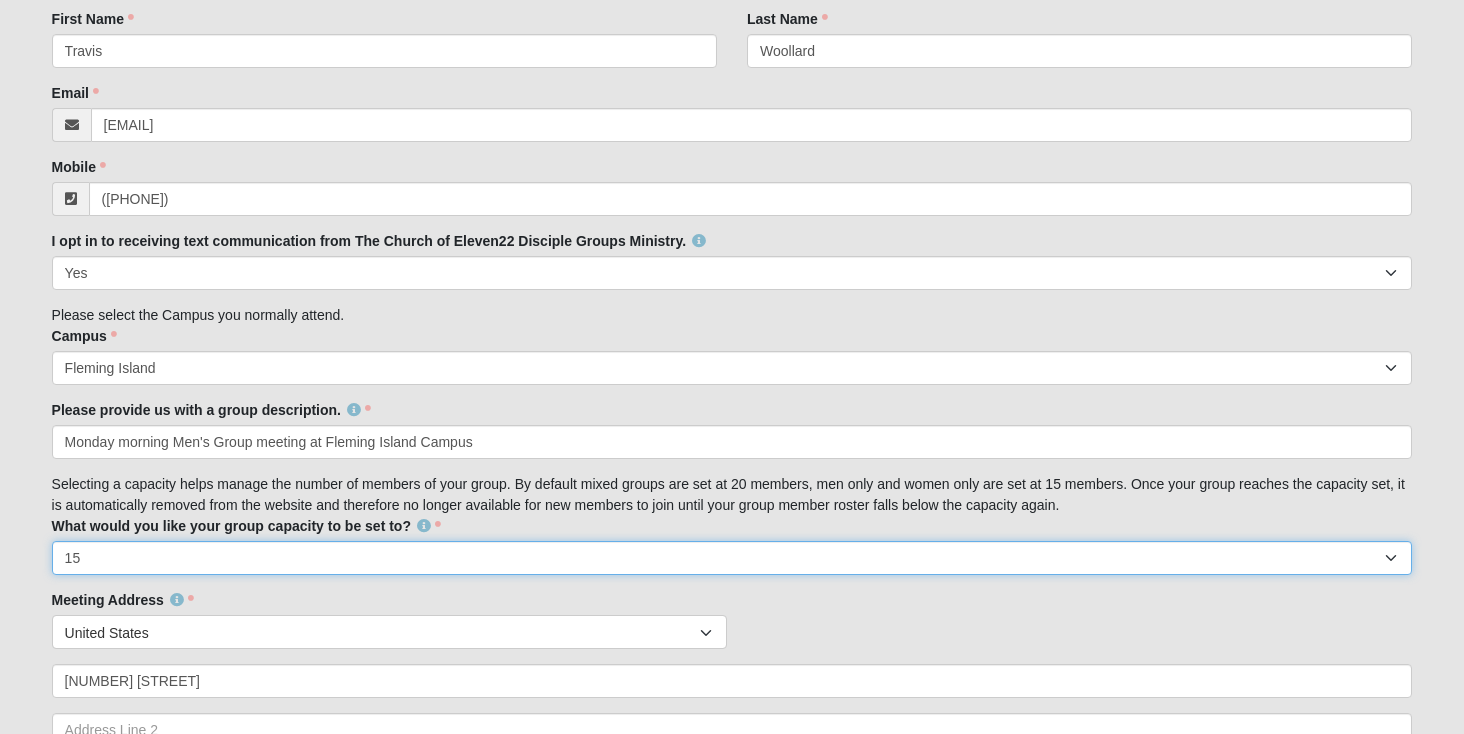 click on "15" at bounding box center [0, 0] 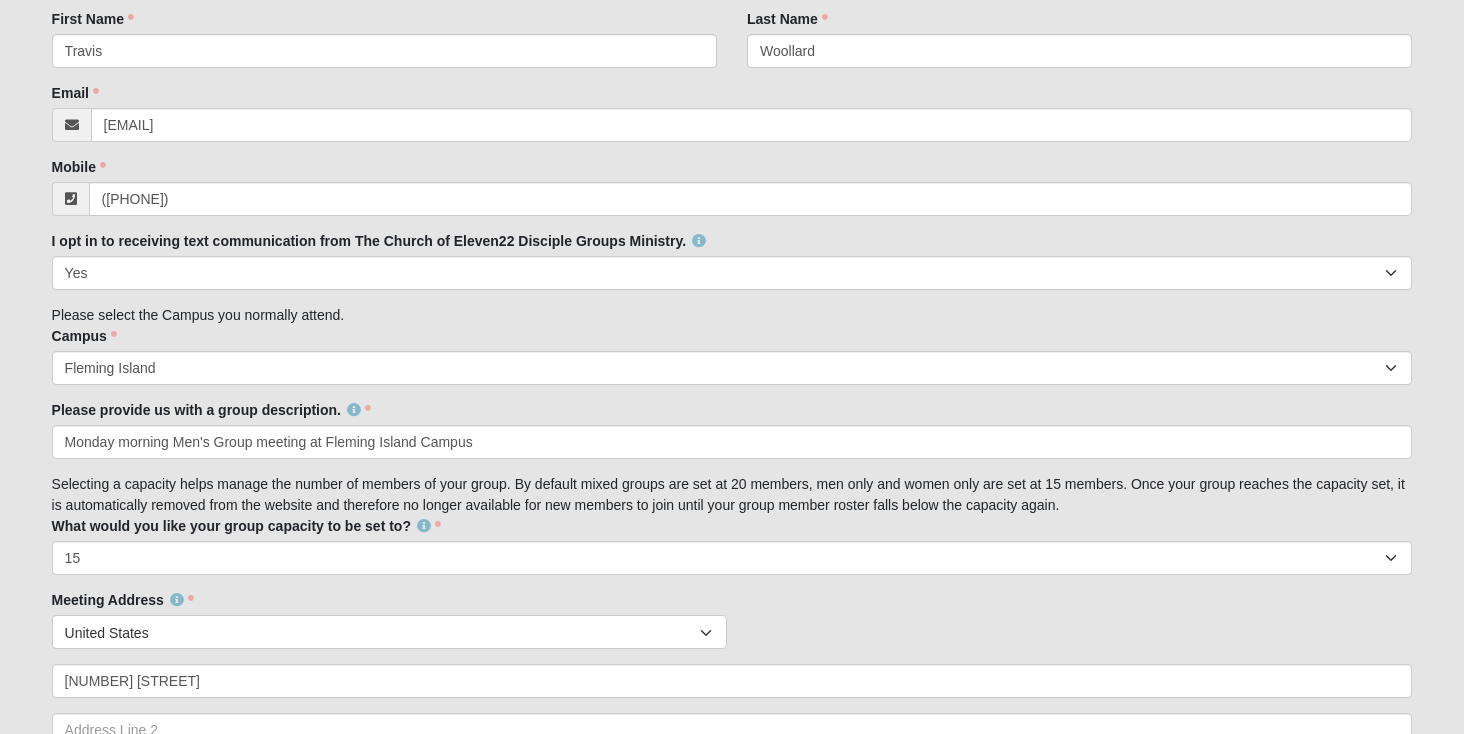 click on "Family Member to Register
Disciple Group Set Up Form
Thank you for your interest in leading a Church of Eleven22 disciple group.
Please complete the form in its entirety:
1. An address must be included for all groups because they are assigned a campus.
2. All of The Church of Eleven22 disciple groups utilize the weekly sermon-based curriculum.
3. Once you complete the form please allow a few days for your group to be created in our ROCK system.
4. If you have any questions please email disciplegroups@coe22.com
First Name
[FIRST]
First Name is required.
Last Name
[LAST]
Last Name is required.
Email
[EMAIL]
Email address is not valid" at bounding box center [732, 702] 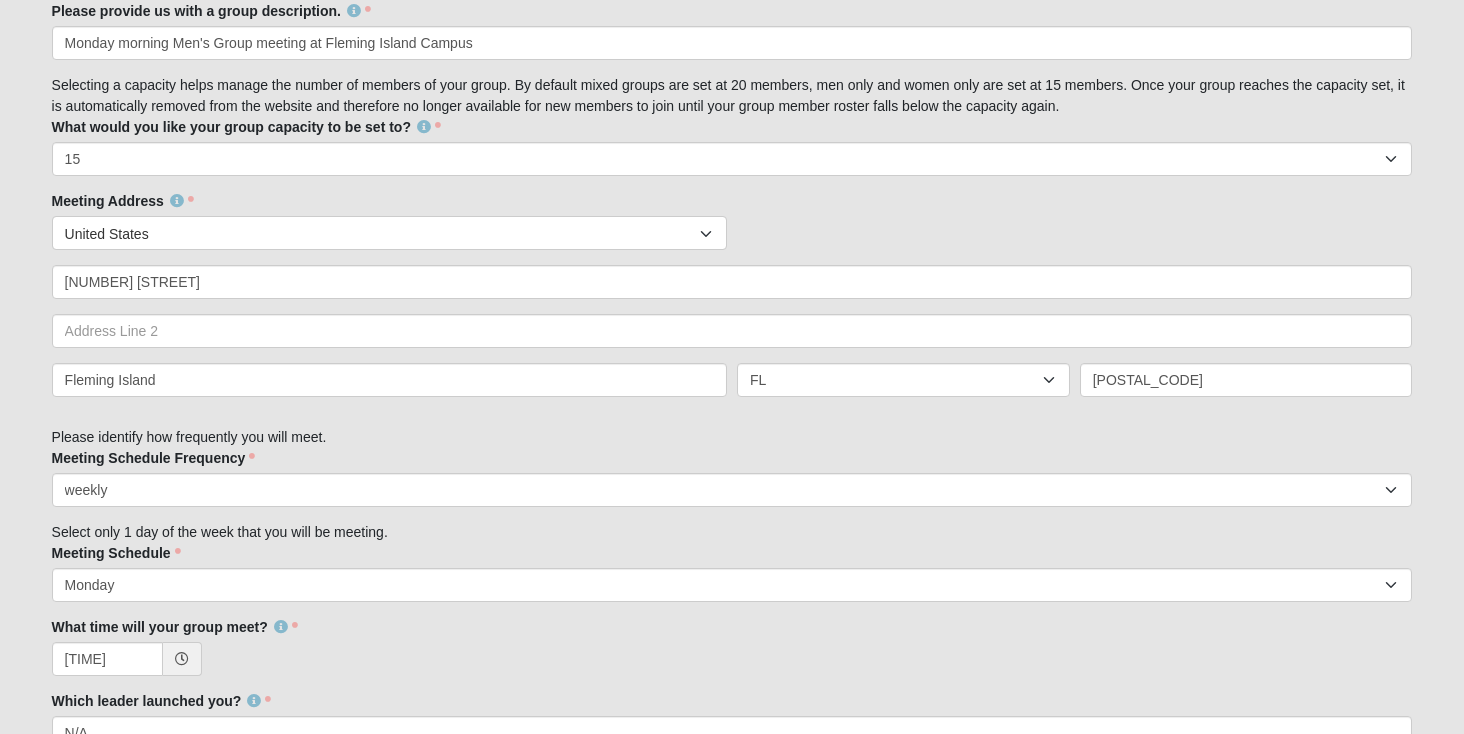 scroll, scrollTop: 971, scrollLeft: 0, axis: vertical 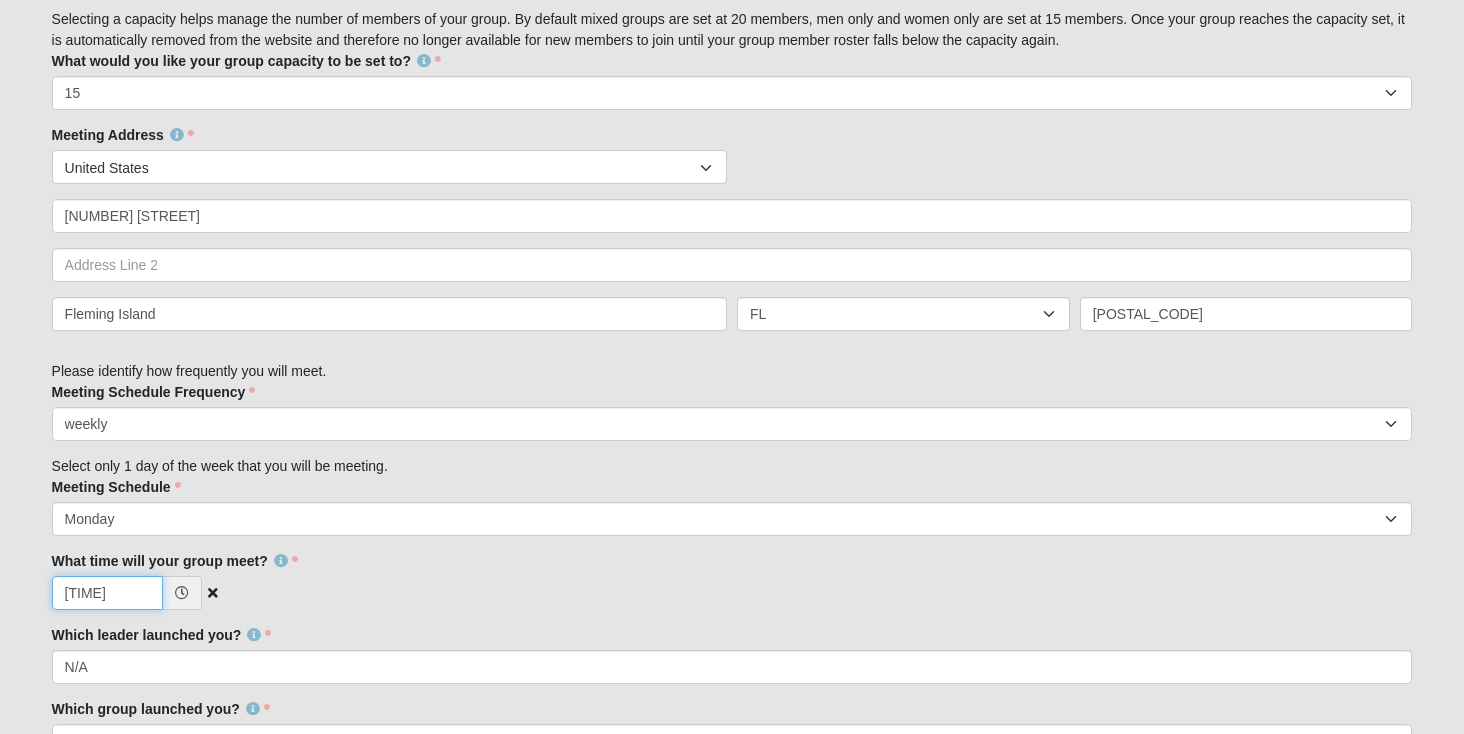 click on "[TIME]" at bounding box center [107, 593] 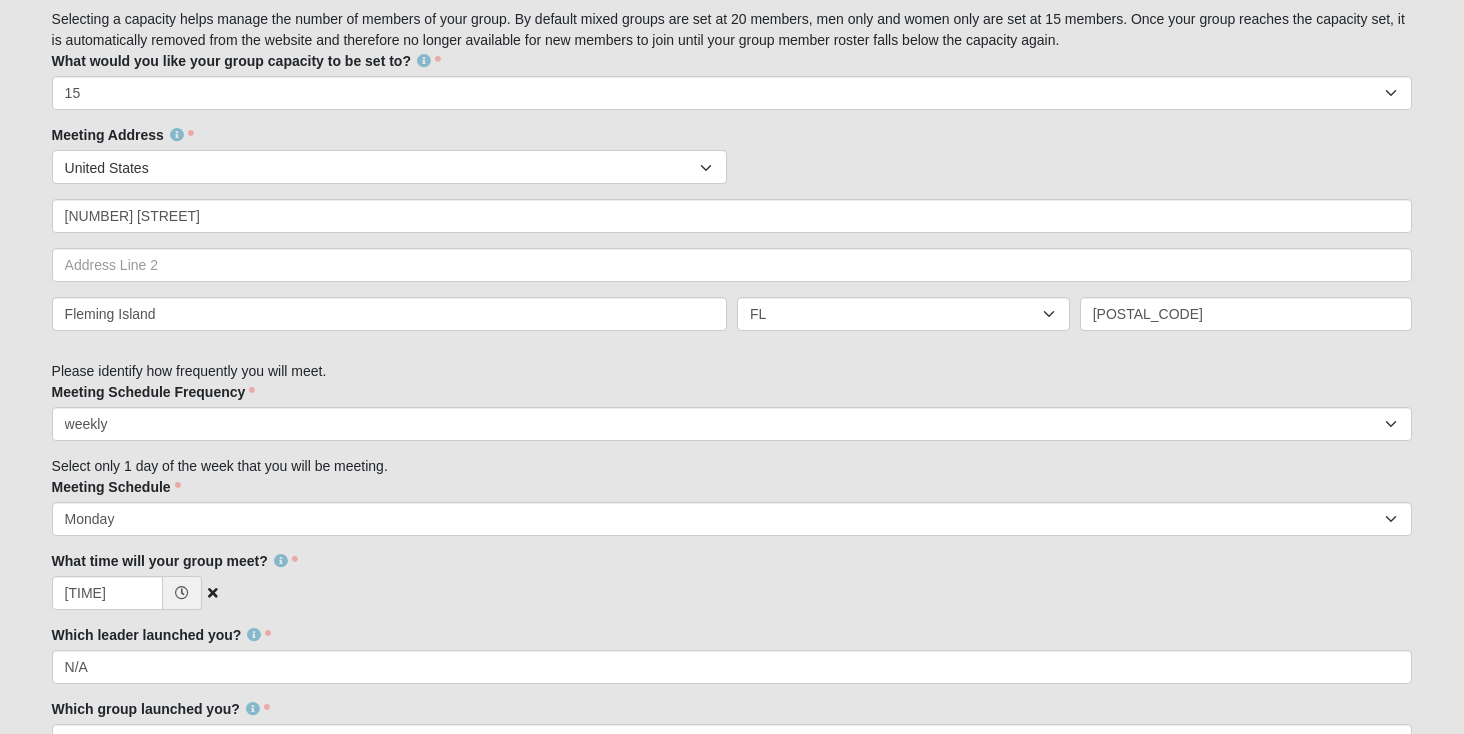 click on "[TIME]" at bounding box center [732, 593] 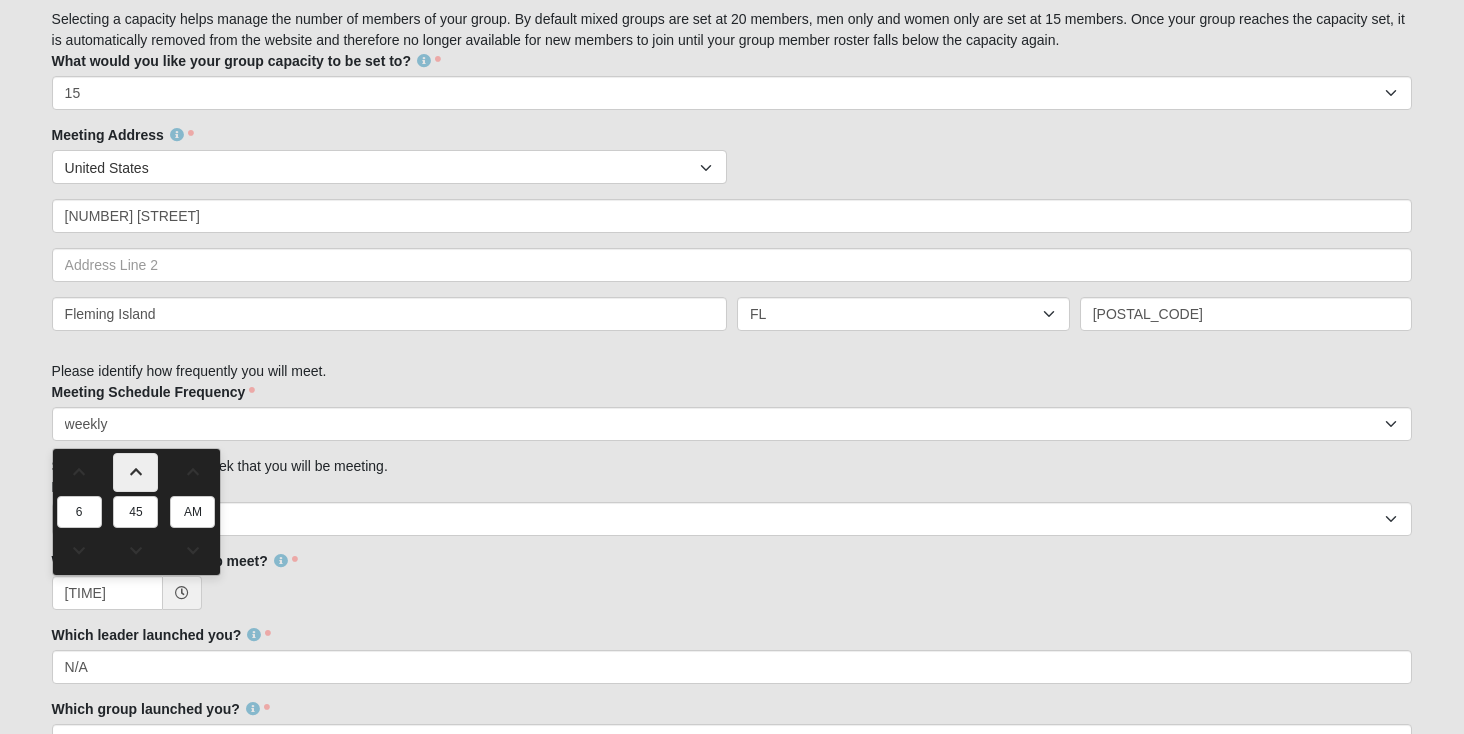 click at bounding box center (135, 472) 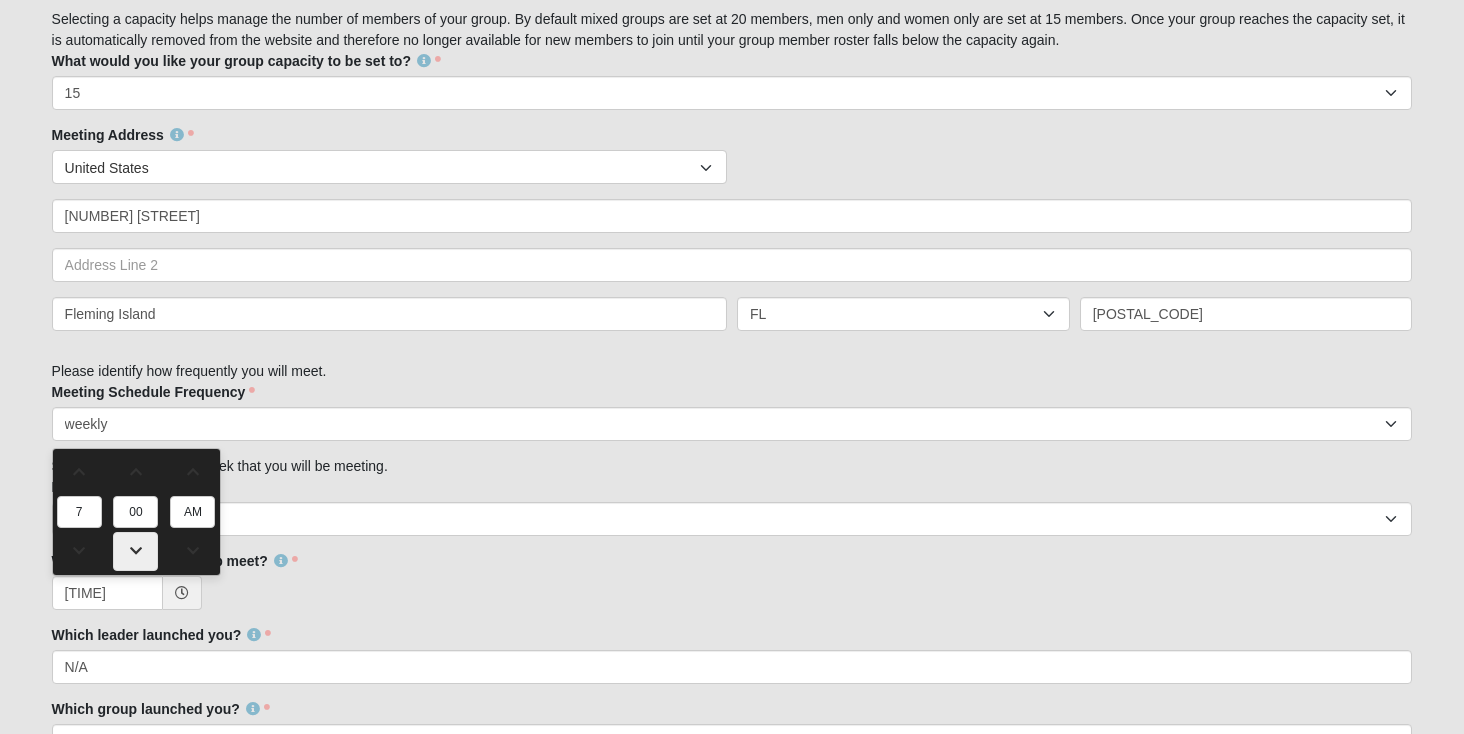 click at bounding box center [135, 551] 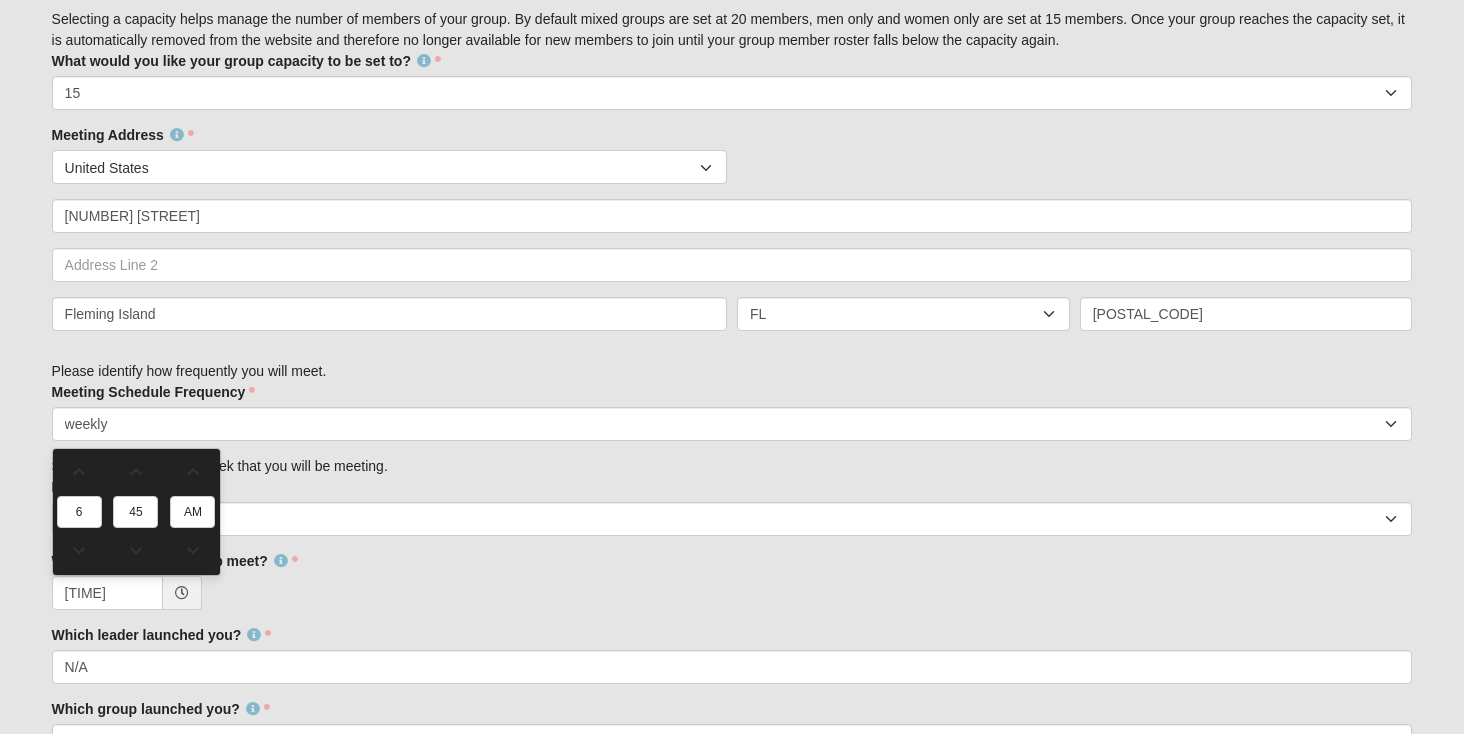 click on "What time will your group meet?
[TIME]
What time will your group meet? is required." at bounding box center (732, 580) 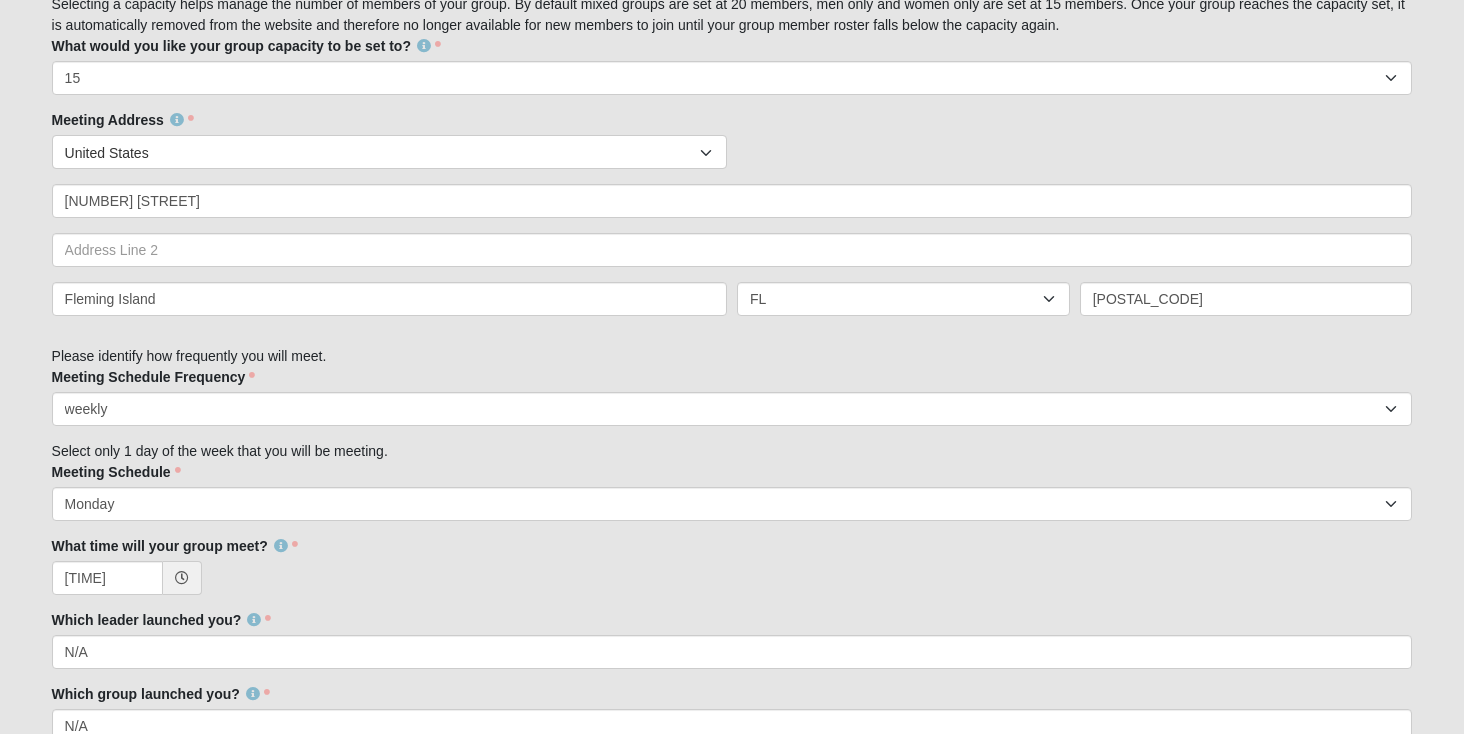 scroll, scrollTop: 987, scrollLeft: 0, axis: vertical 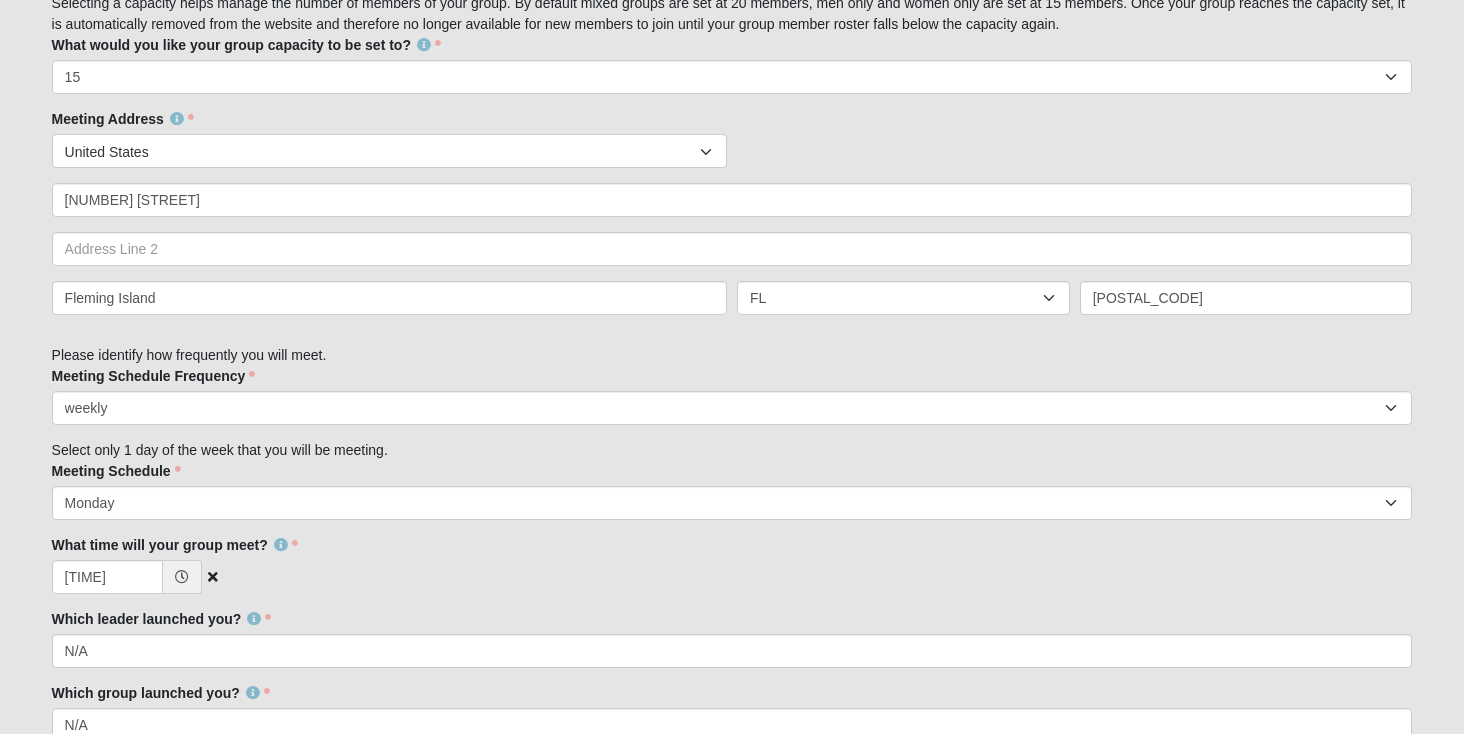 click on "[TIME]" at bounding box center [732, 577] 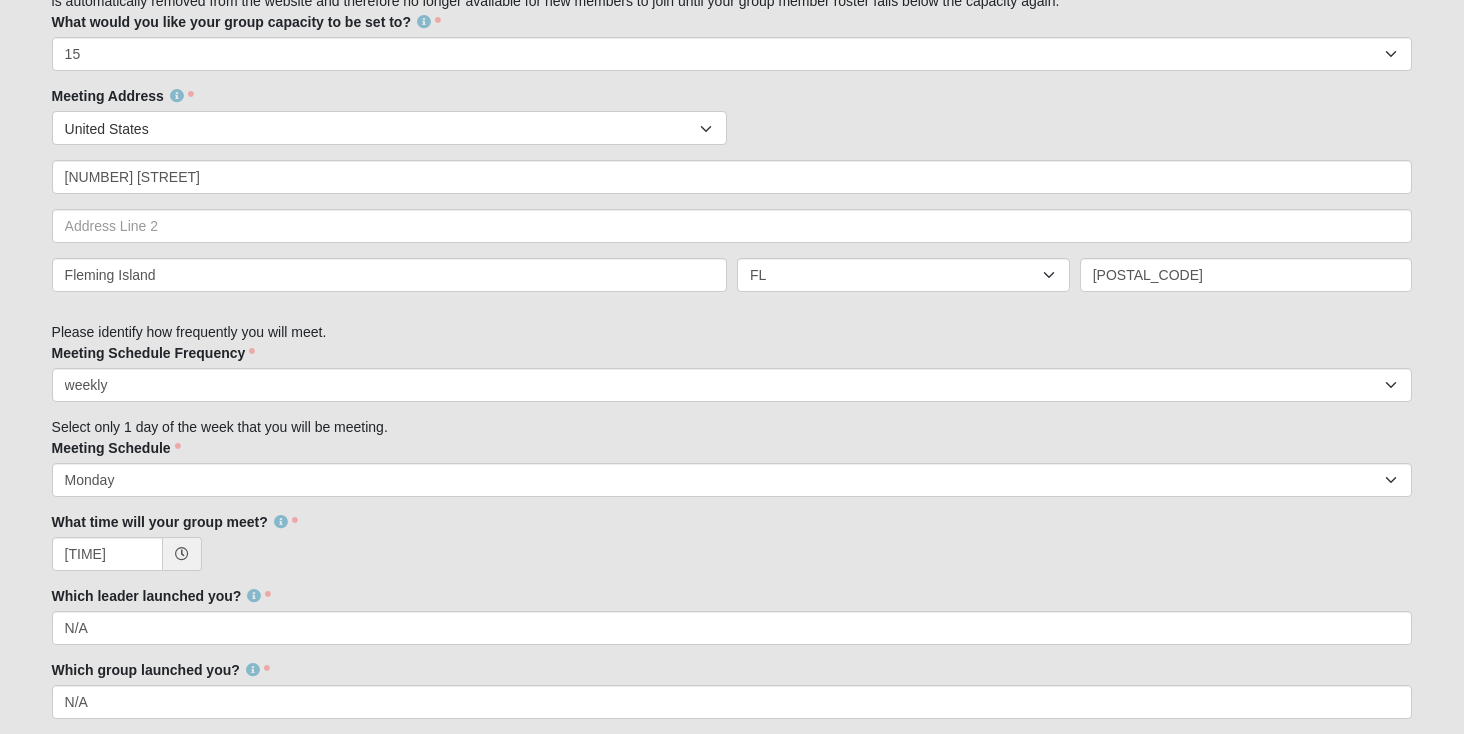 click on "What time will your group meet?
[TIME]
What time will your group meet? is required." at bounding box center (732, 541) 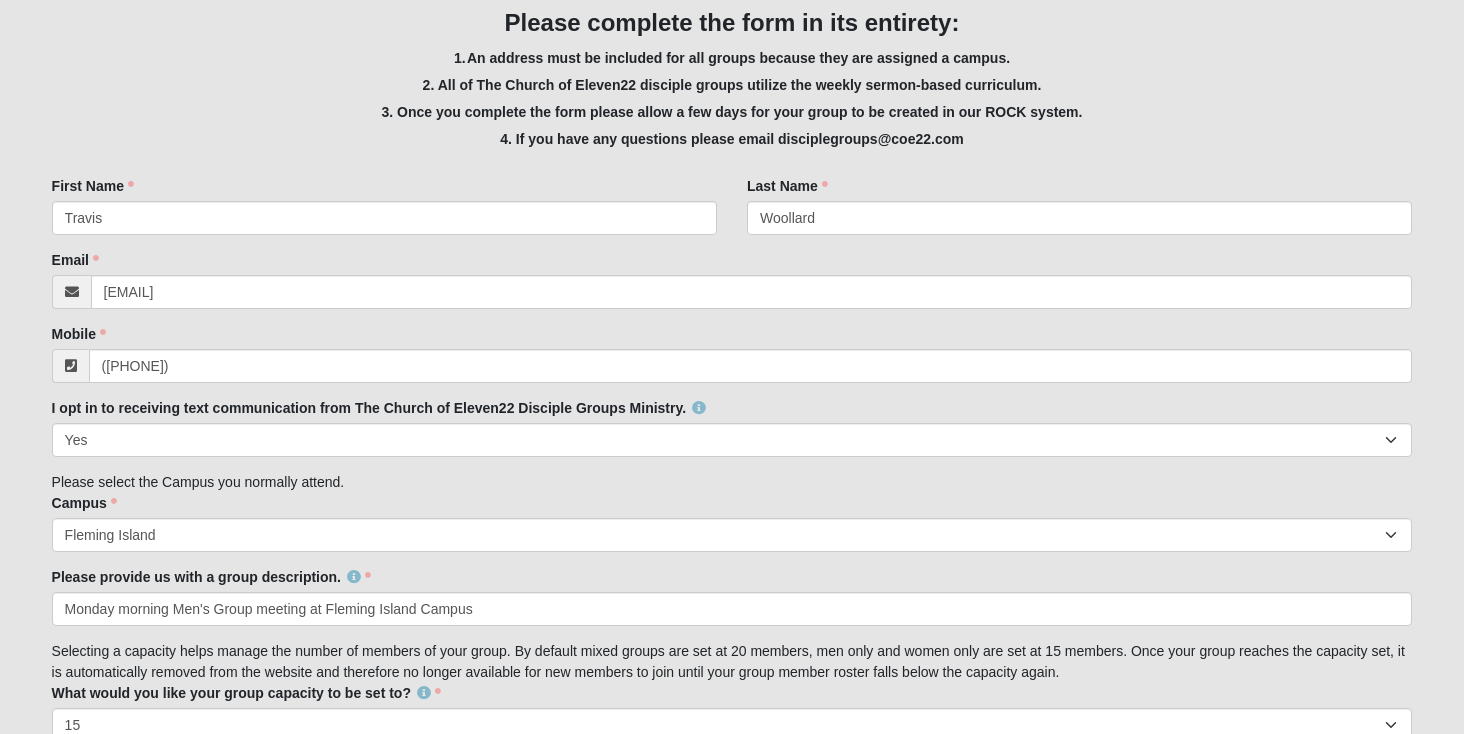 scroll, scrollTop: 1574, scrollLeft: 0, axis: vertical 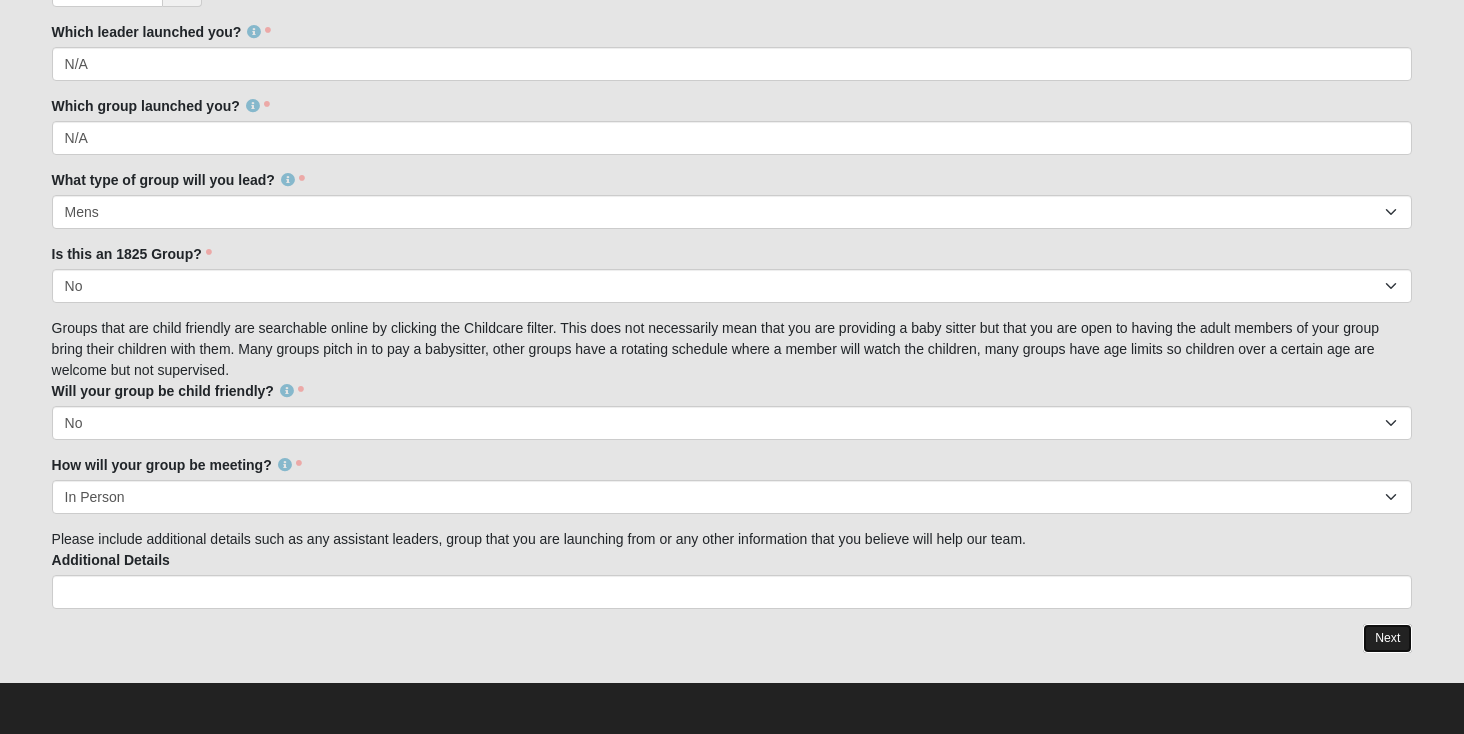 click on "Next" at bounding box center (1387, 638) 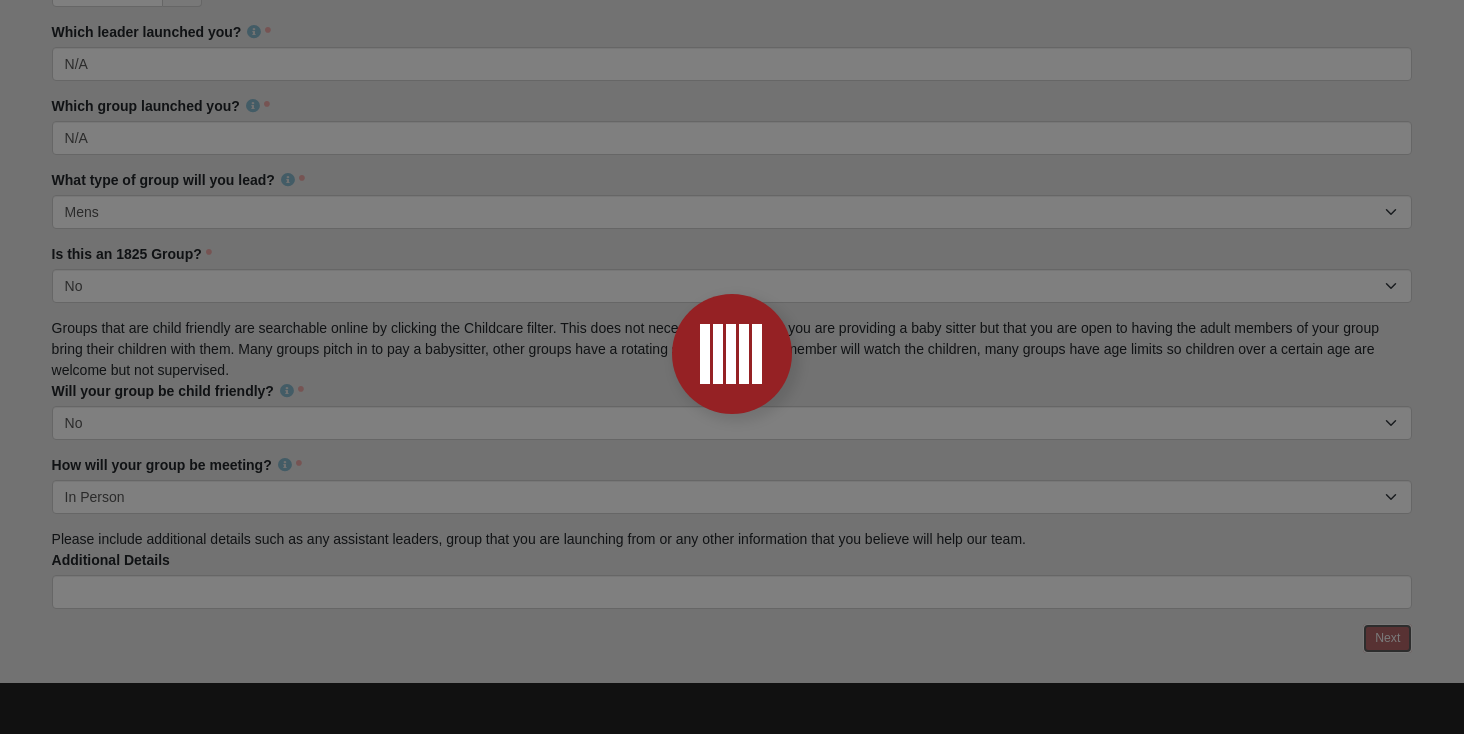 scroll, scrollTop: 0, scrollLeft: 0, axis: both 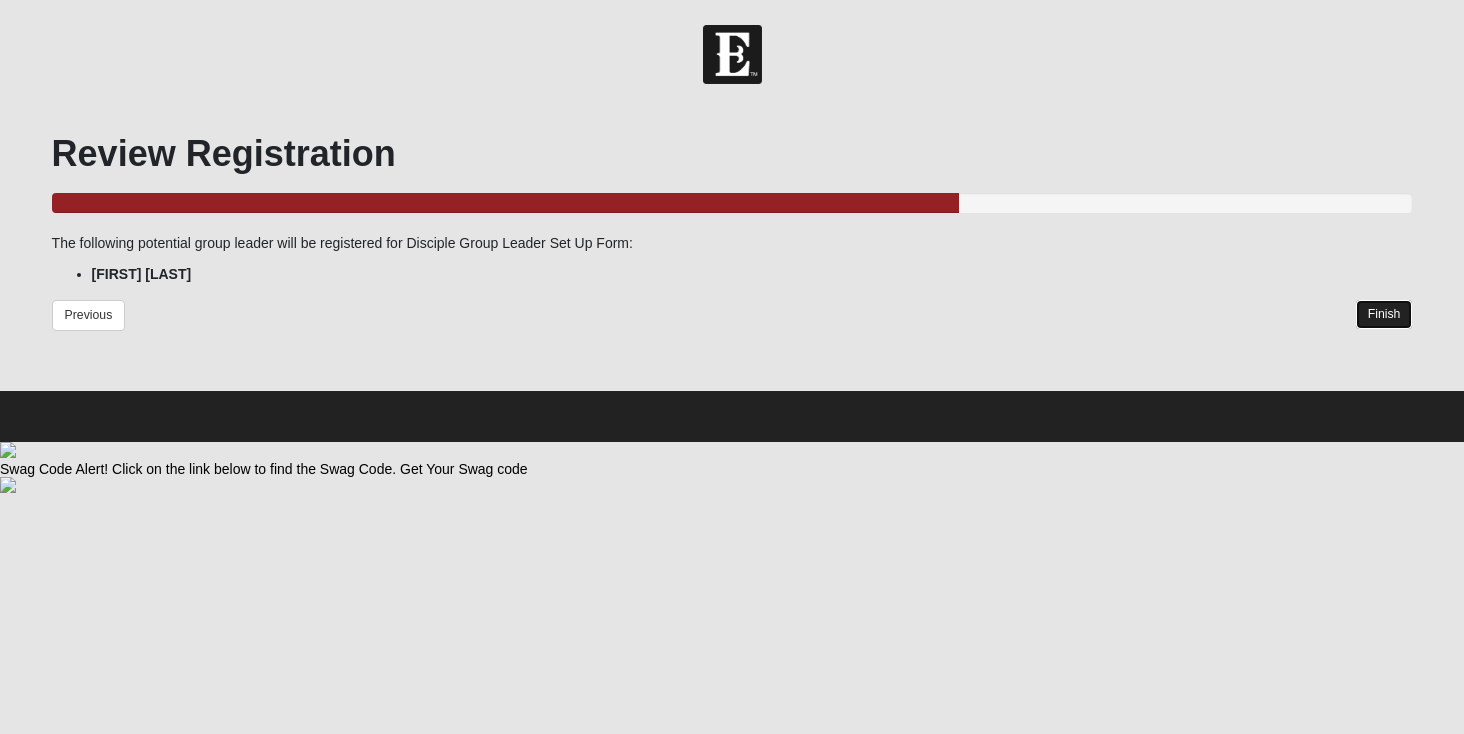 click on "Finish" at bounding box center (1384, 314) 